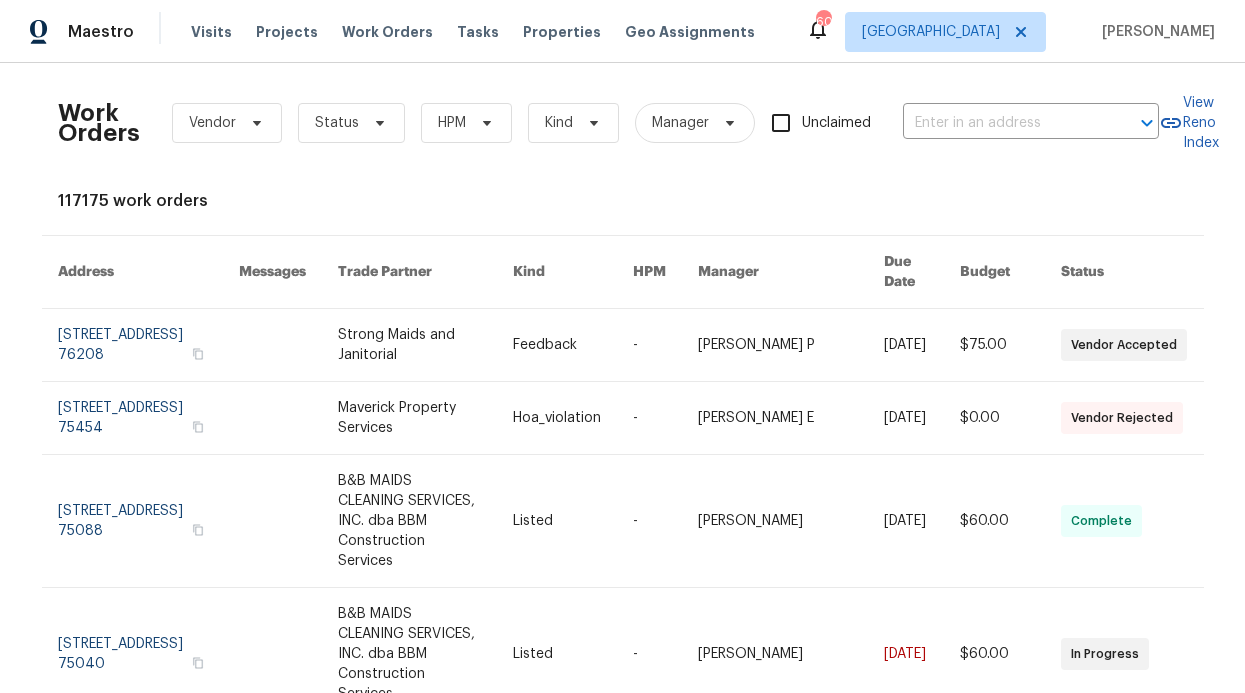 scroll, scrollTop: 0, scrollLeft: 0, axis: both 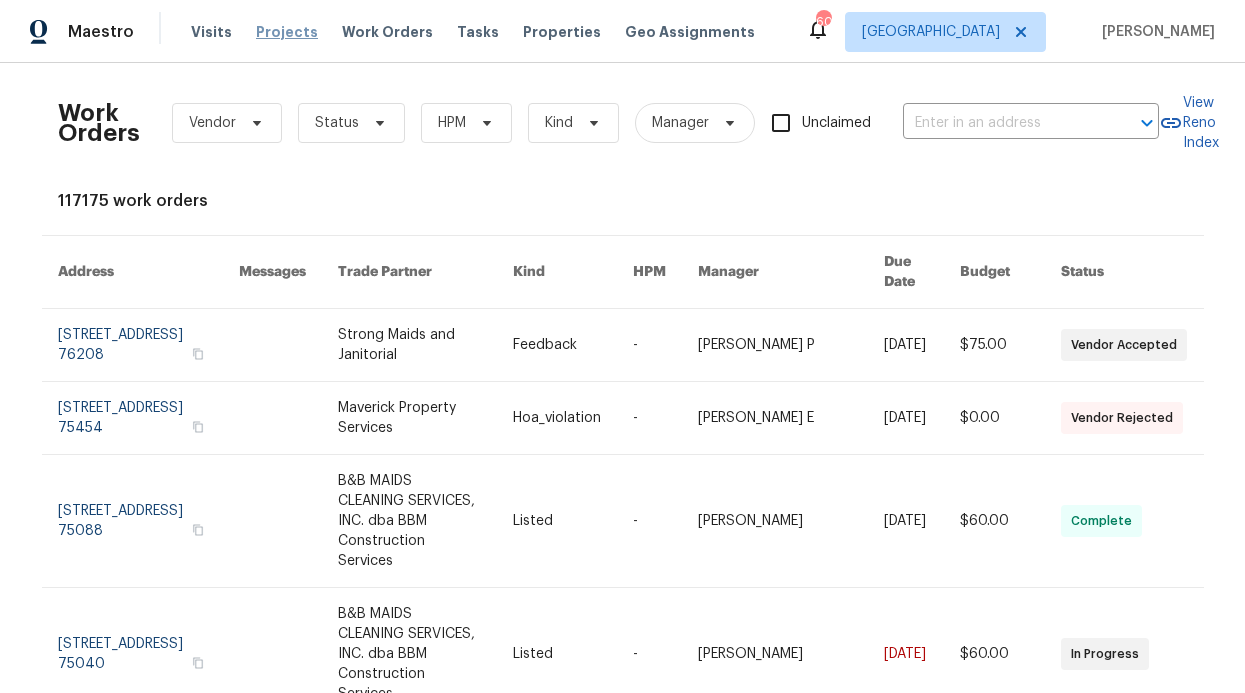 click on "Projects" at bounding box center (287, 32) 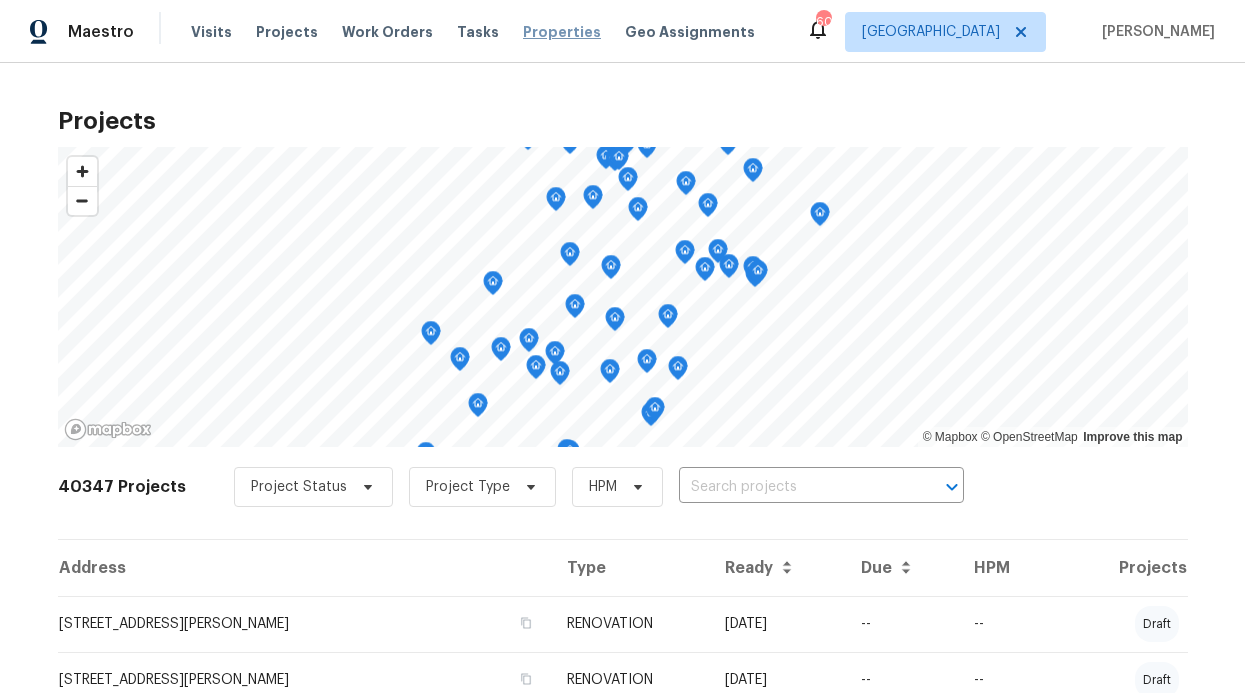 click on "Properties" at bounding box center [562, 32] 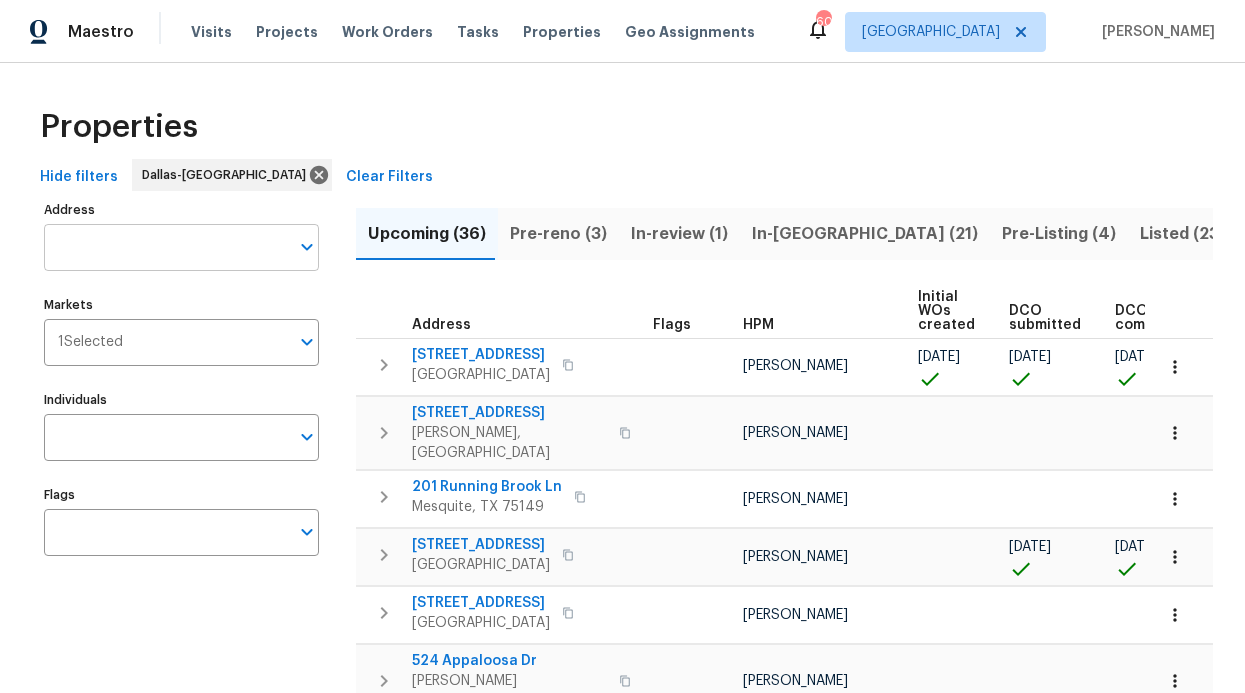click on "Address" at bounding box center (166, 247) 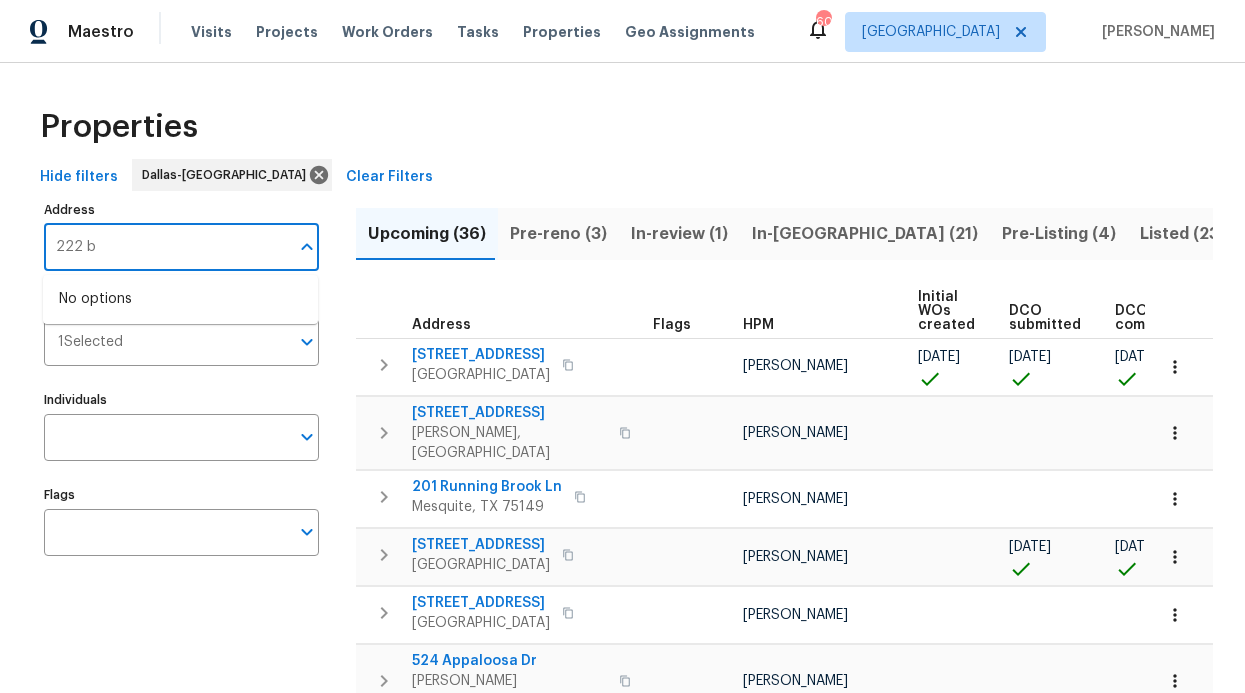 type on "222" 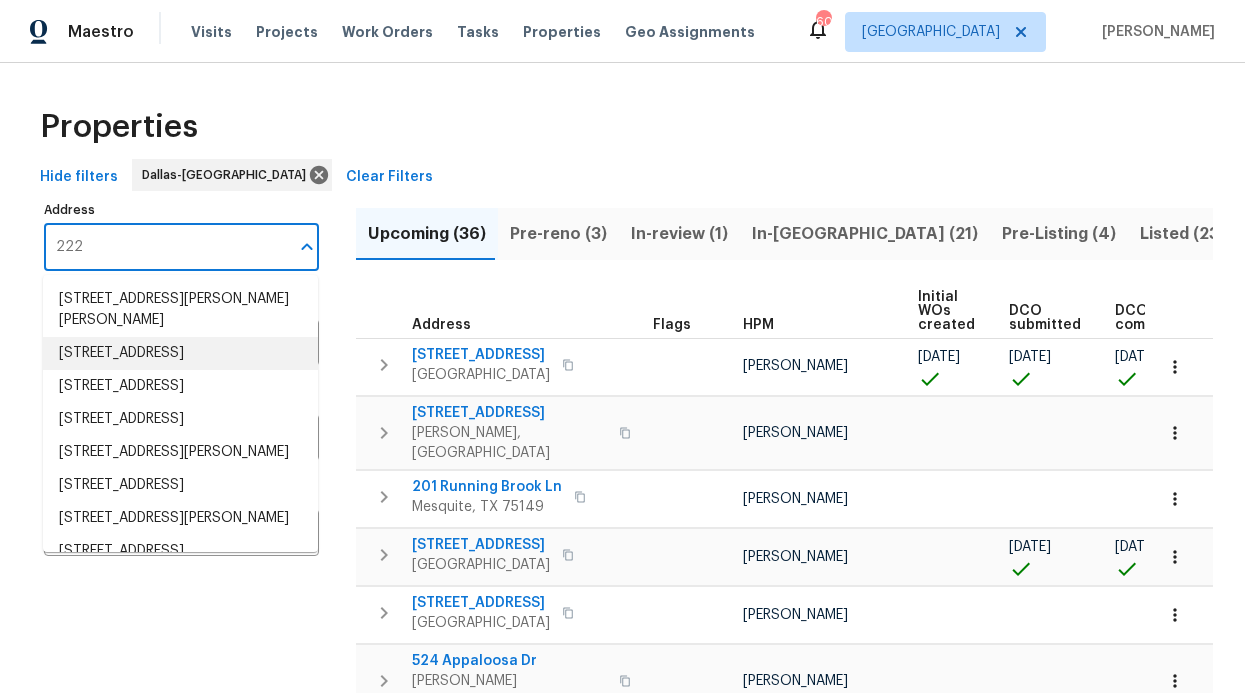 click on "[STREET_ADDRESS]" at bounding box center [180, 353] 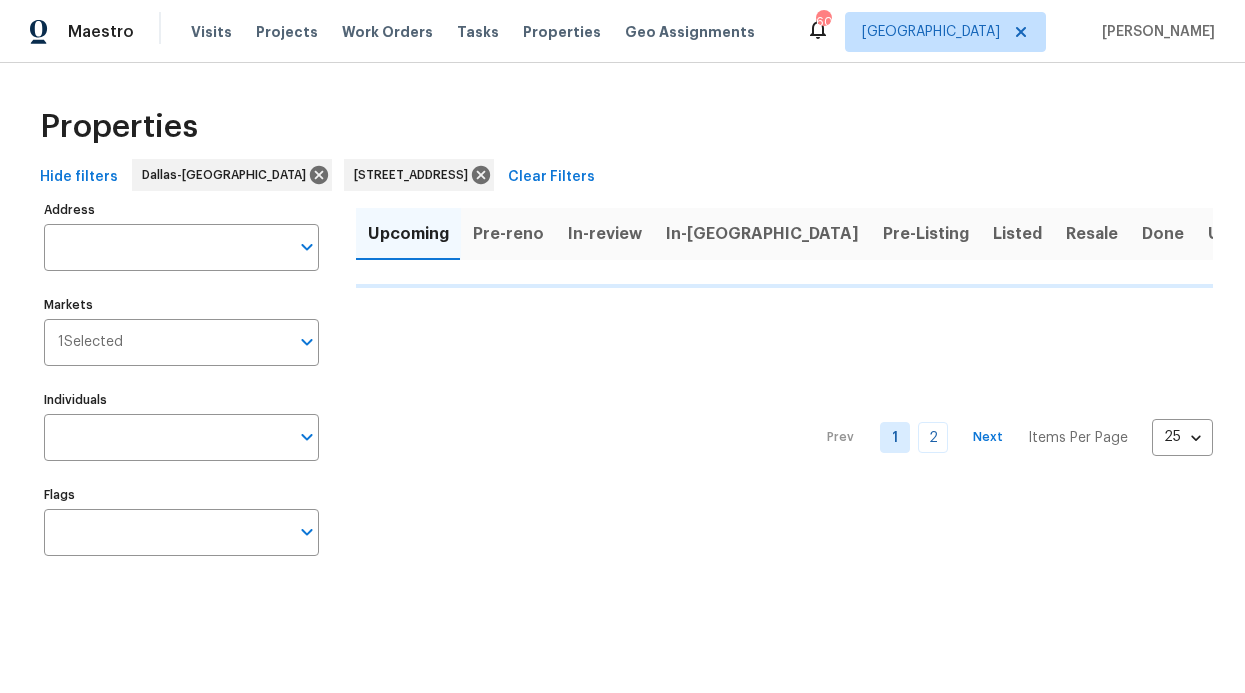 type on "[STREET_ADDRESS]" 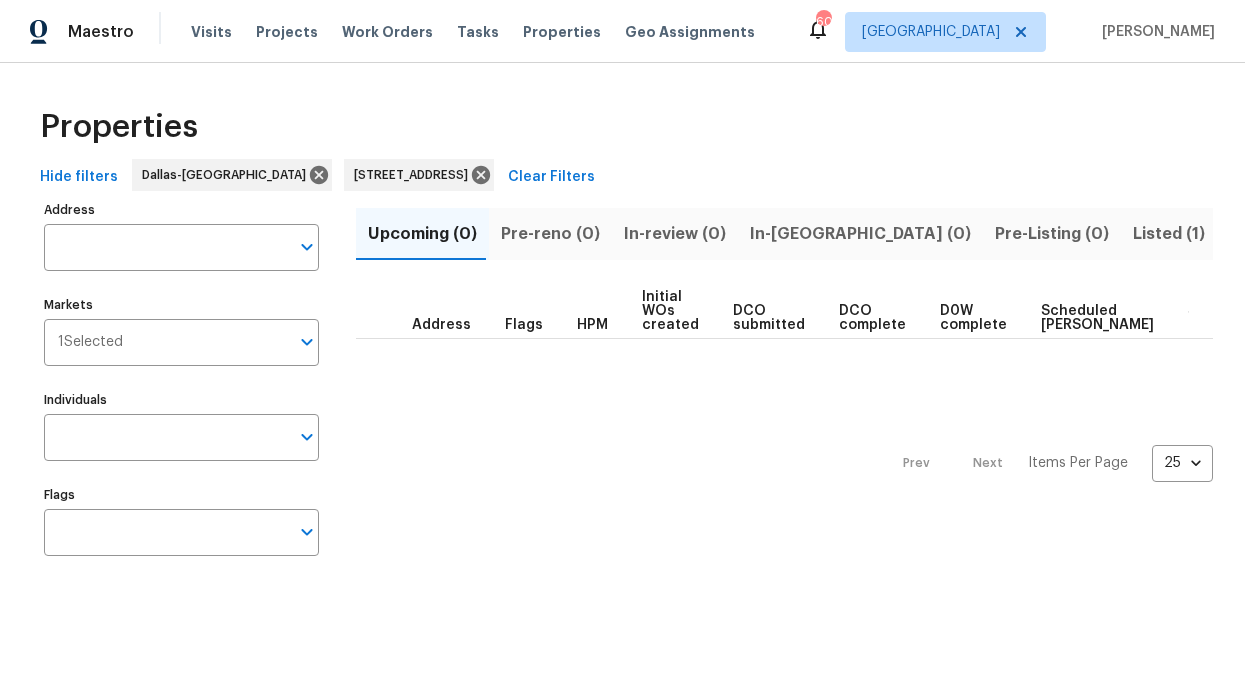 type on "[STREET_ADDRESS]" 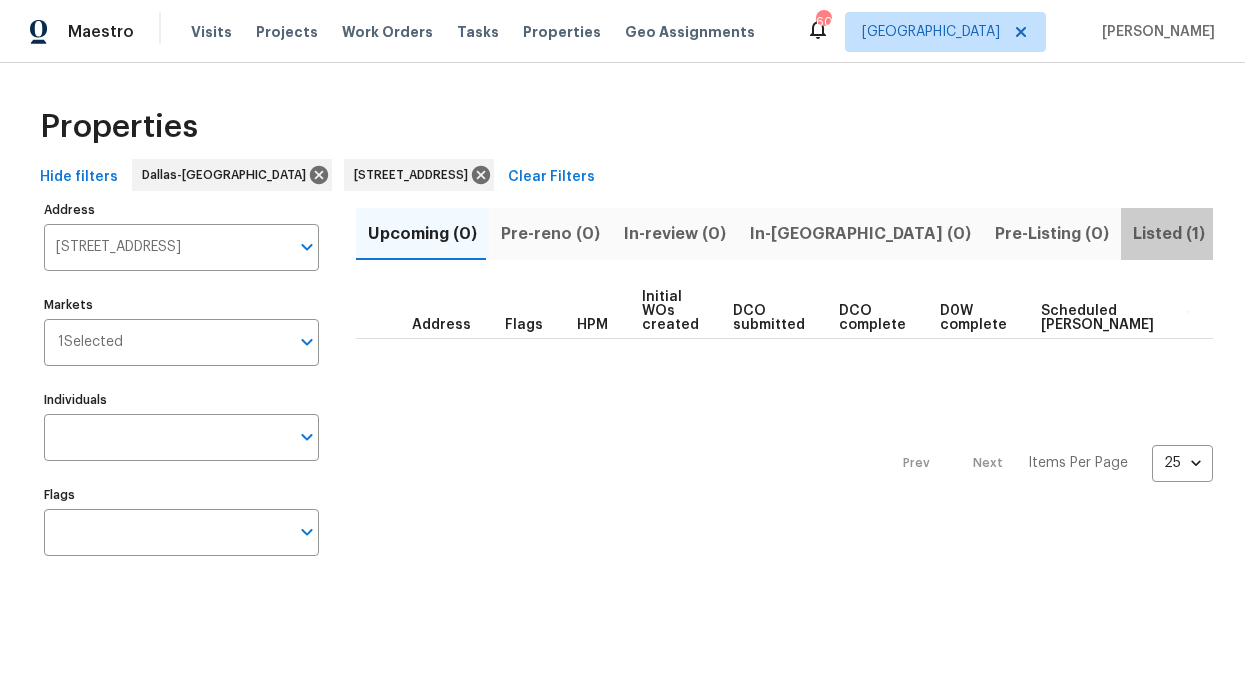 click on "Listed (1)" at bounding box center [1169, 234] 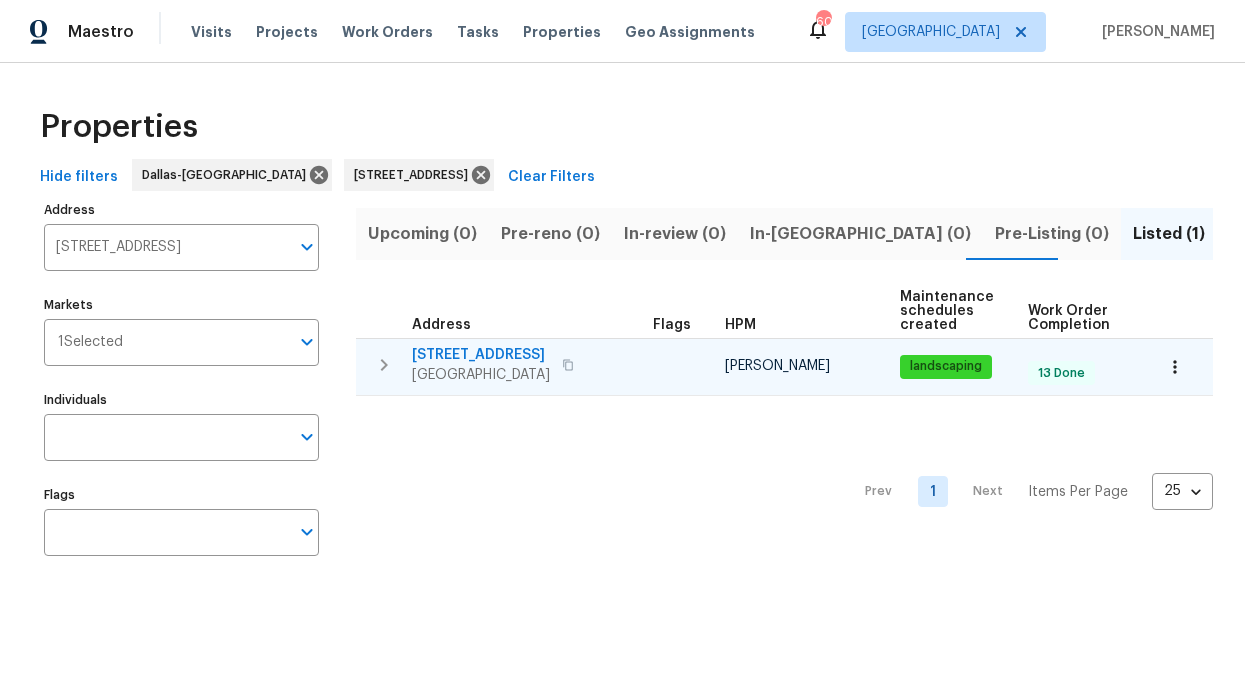 click on "[STREET_ADDRESS]" at bounding box center [481, 355] 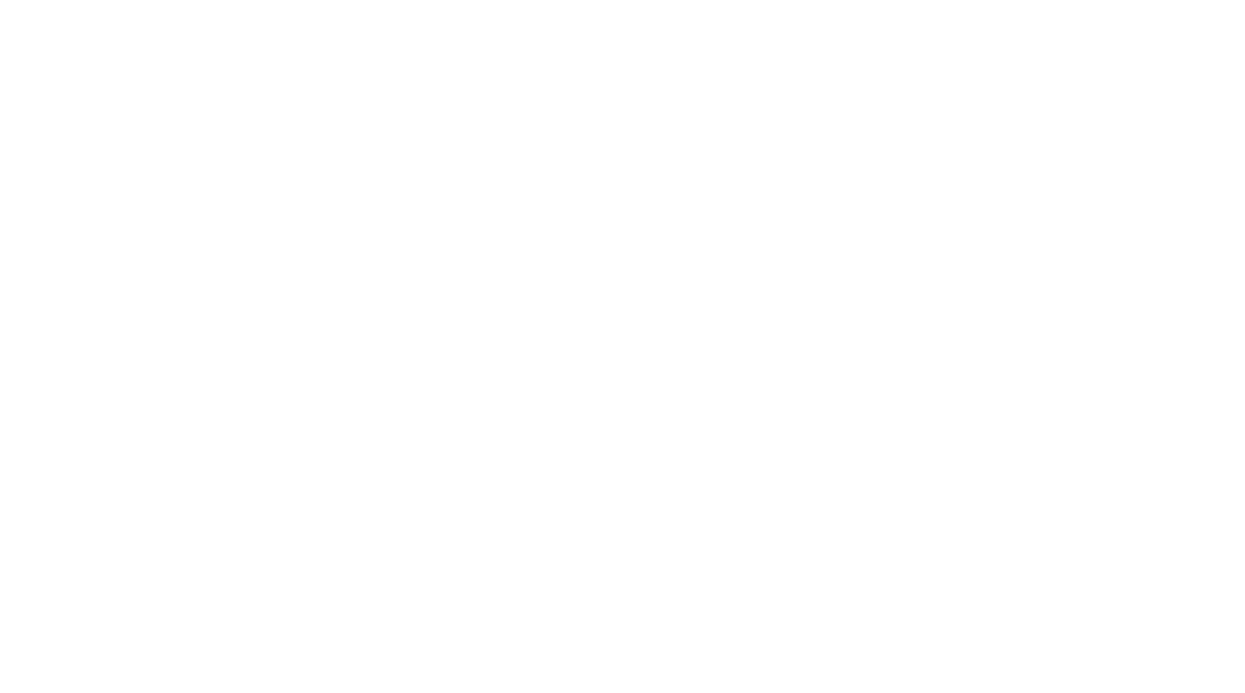 scroll, scrollTop: 0, scrollLeft: 0, axis: both 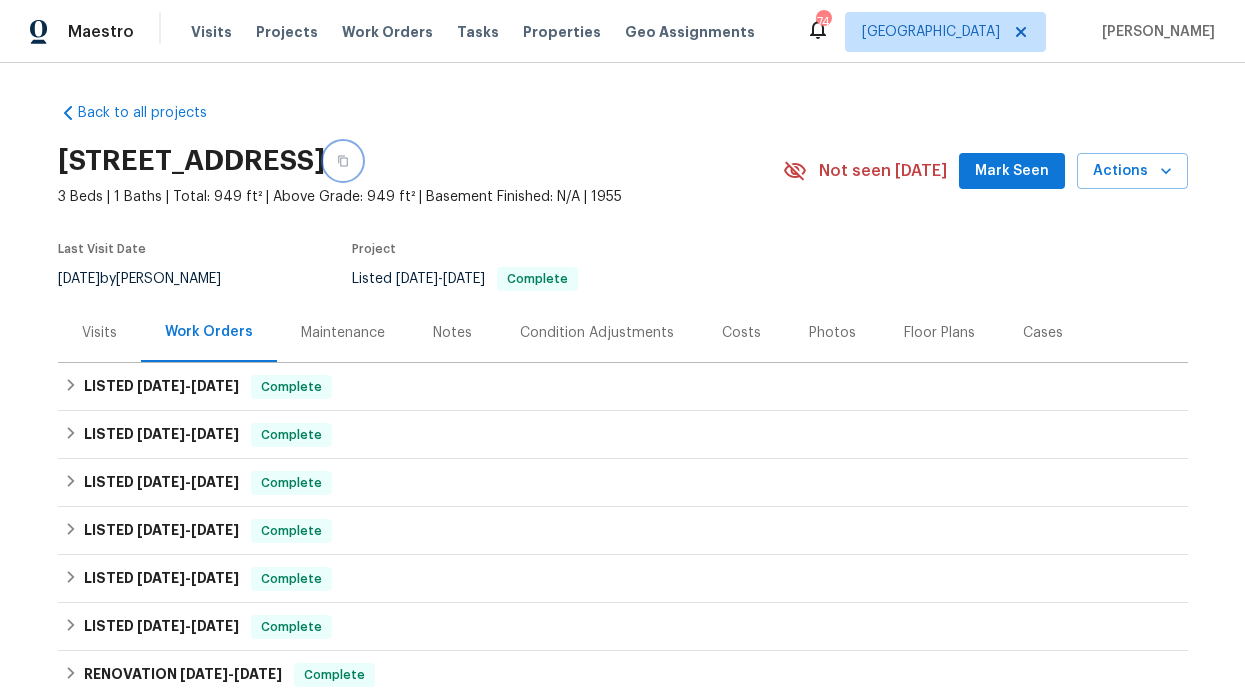 click at bounding box center (343, 161) 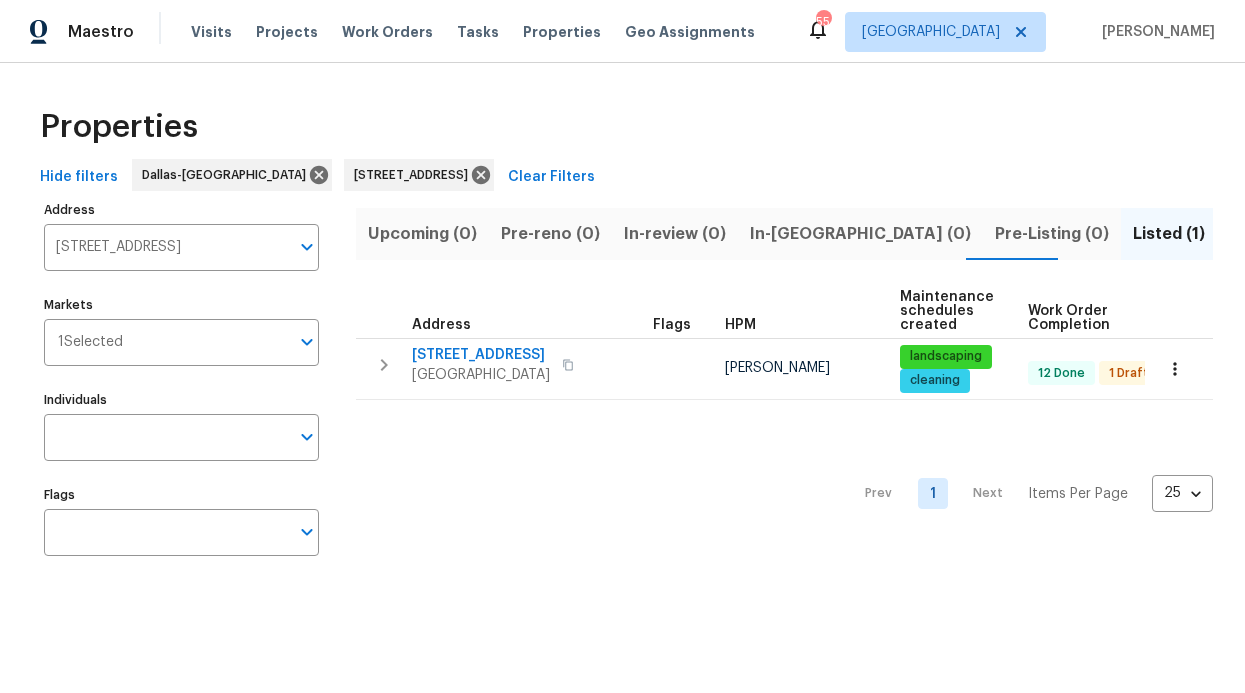scroll, scrollTop: 0, scrollLeft: 0, axis: both 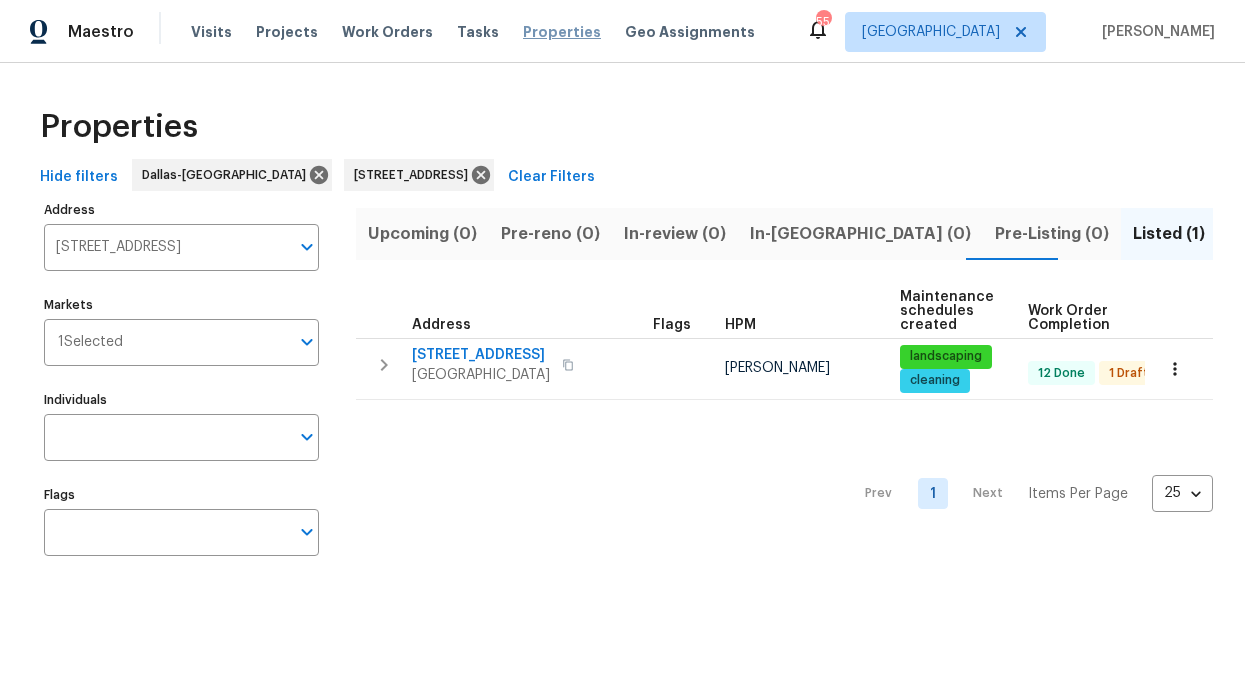 click on "Properties" at bounding box center (562, 32) 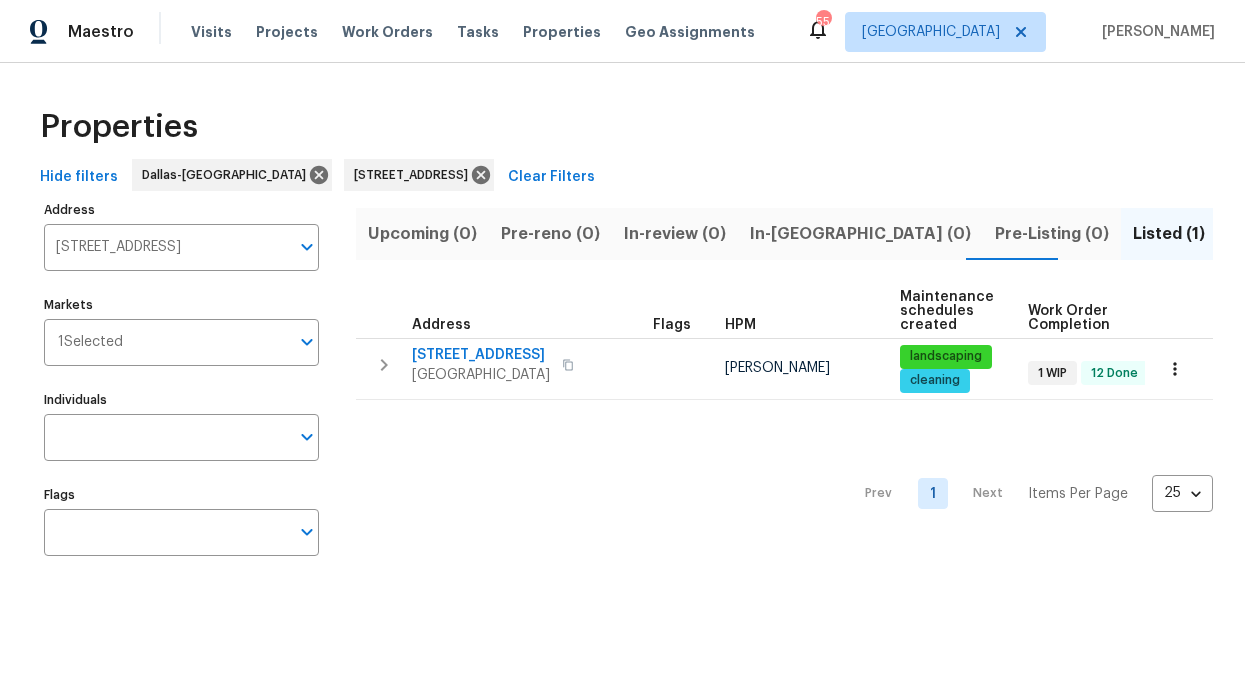 click on "Visits Projects Work Orders Tasks Properties Geo Assignments" at bounding box center [485, 32] 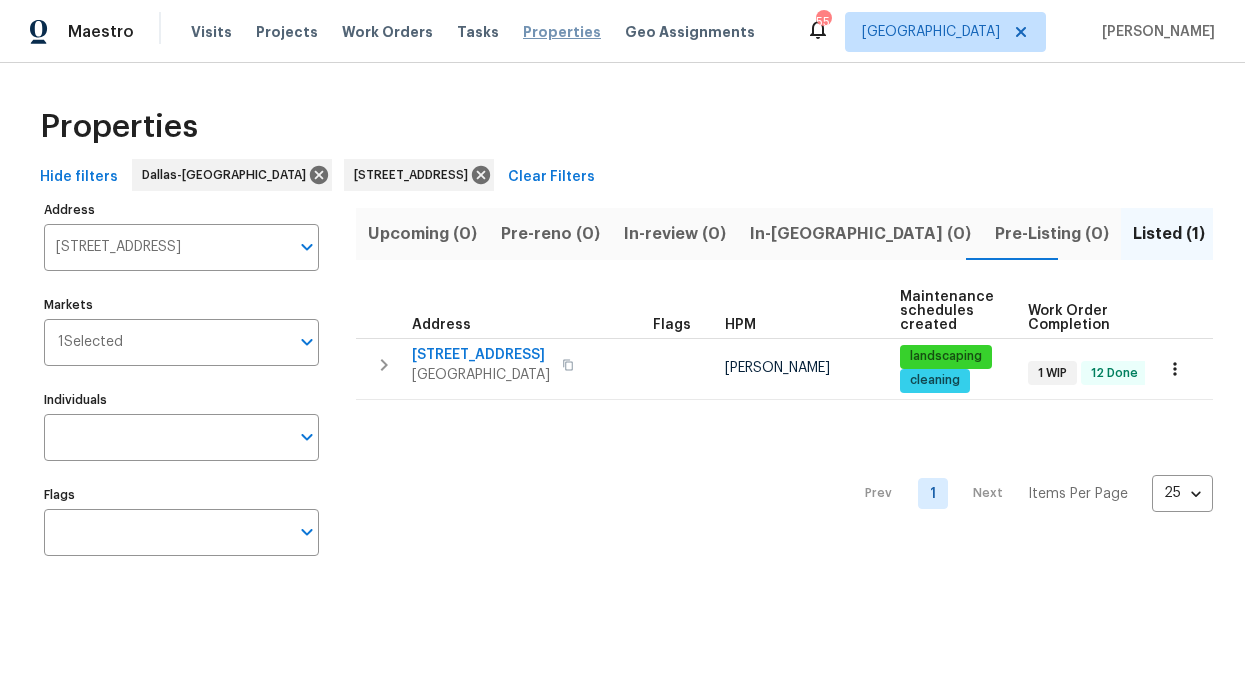 click on "Properties" at bounding box center [562, 32] 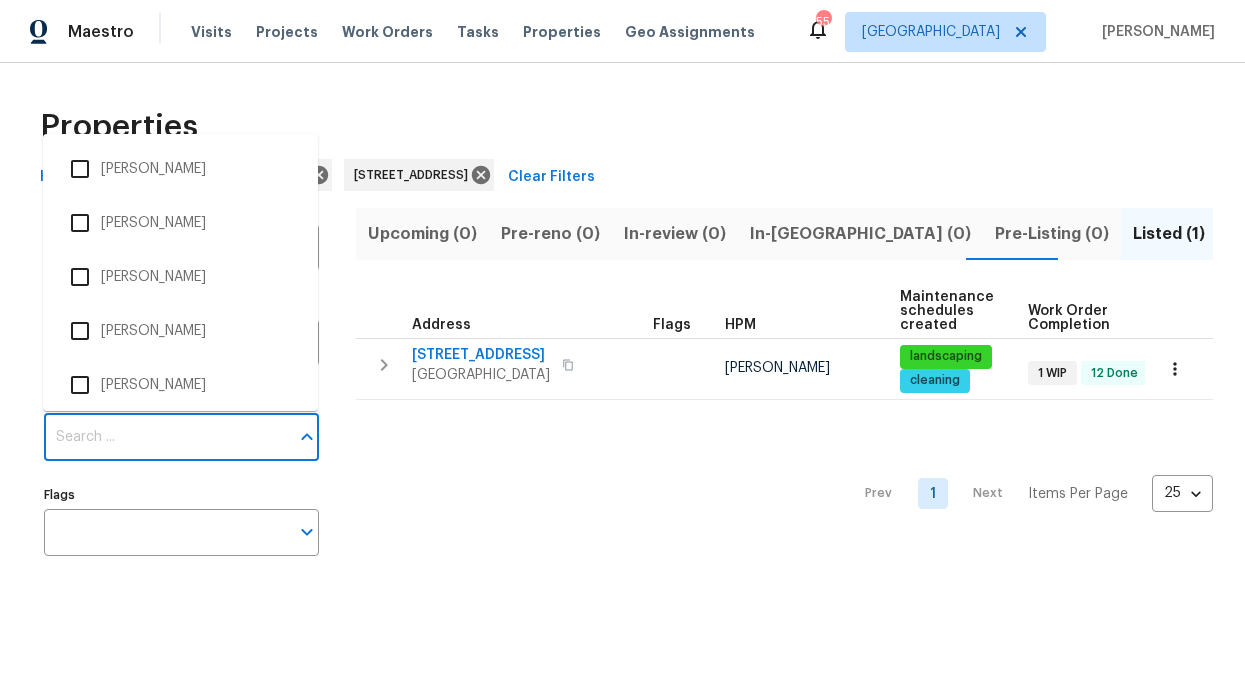 click on "Individuals" at bounding box center (166, 437) 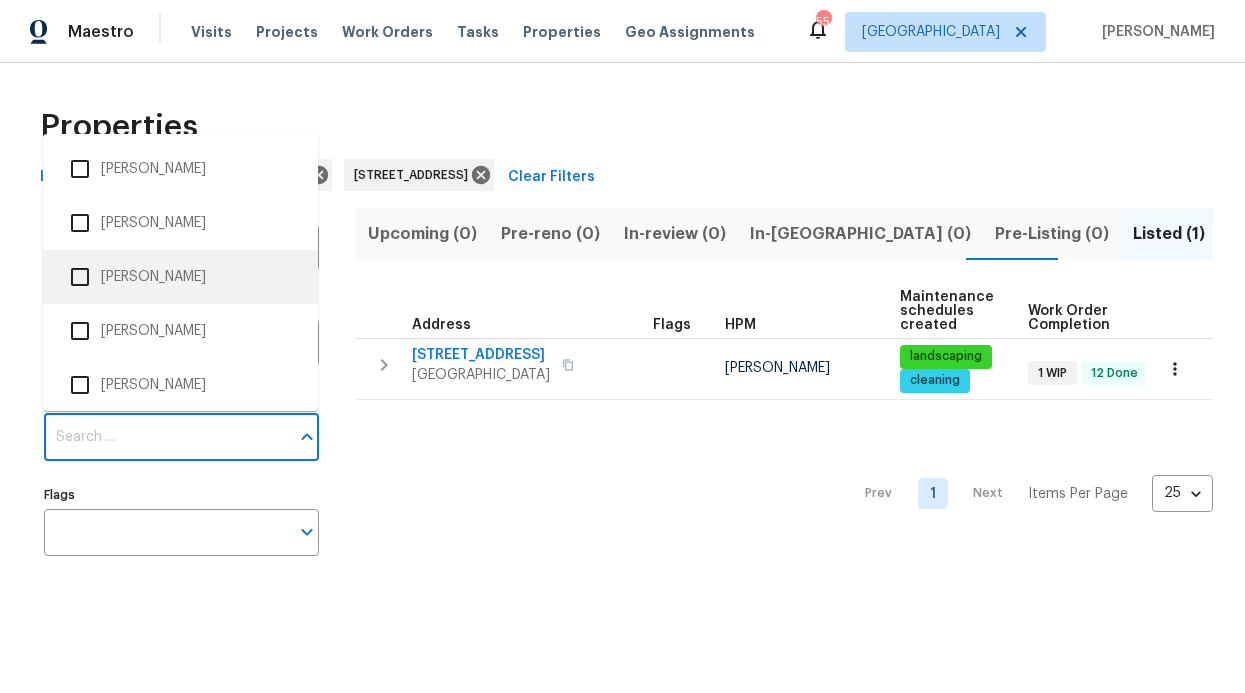 click on "Upcoming (0)" at bounding box center (422, 234) 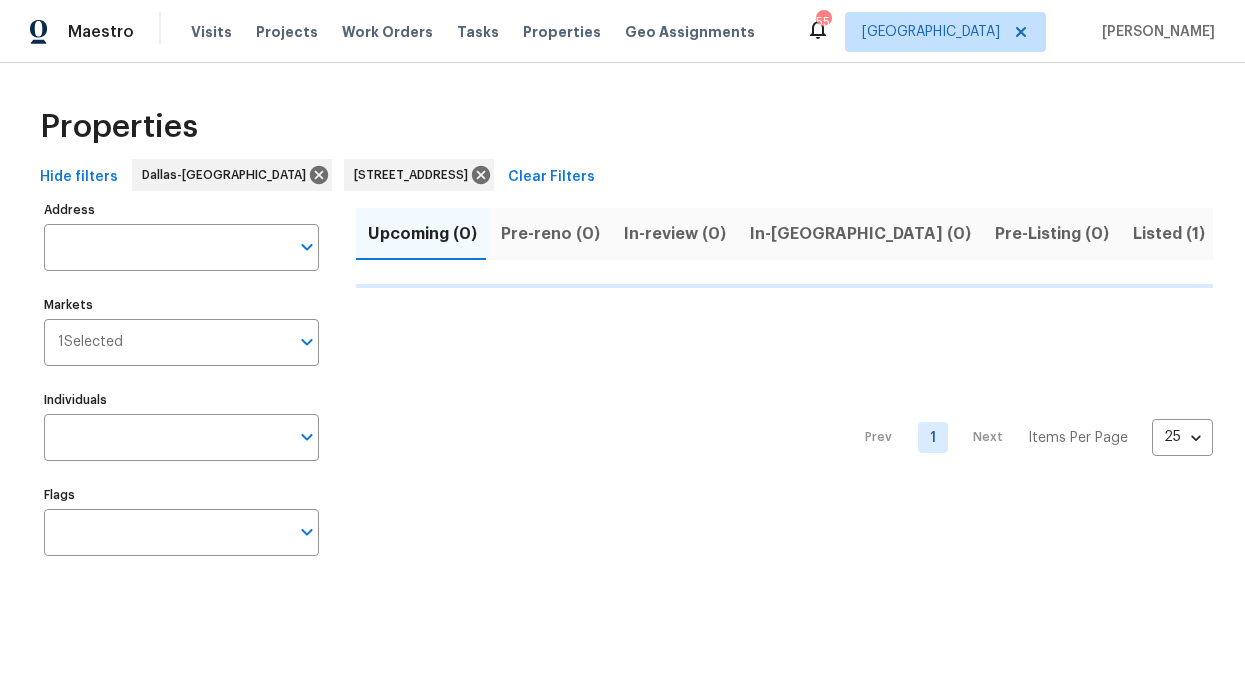 type on "30 Lakewood Dr Hickory Creek TX 75065" 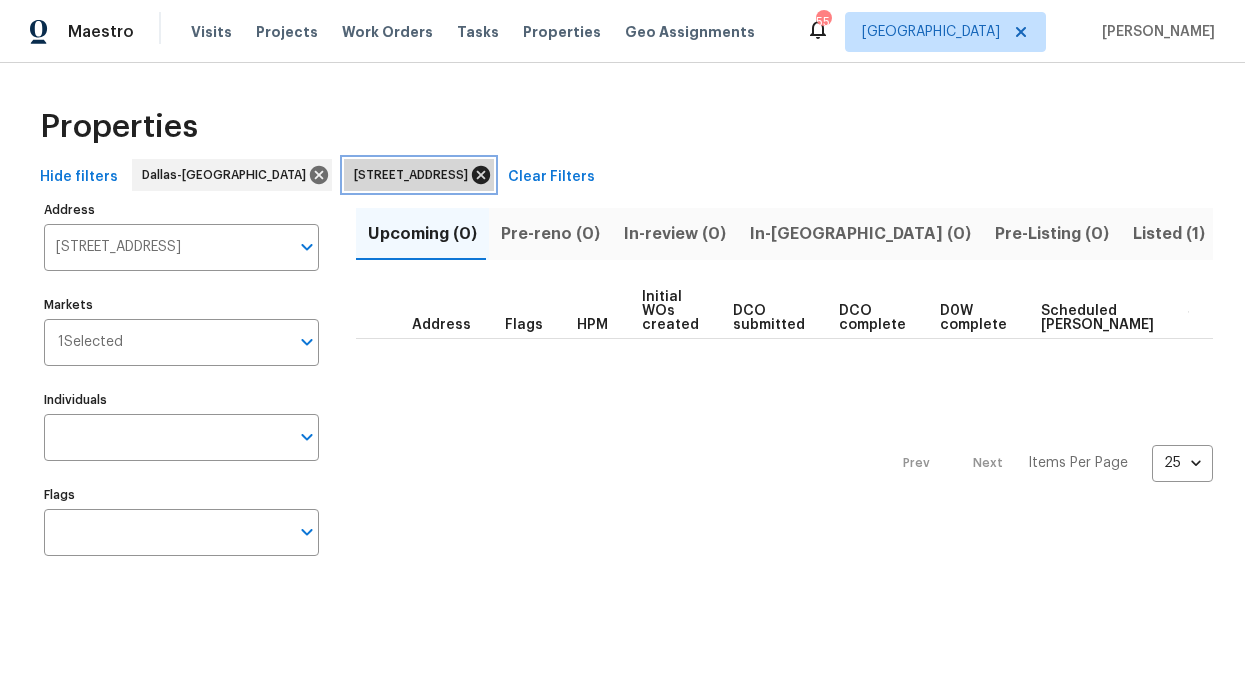 click 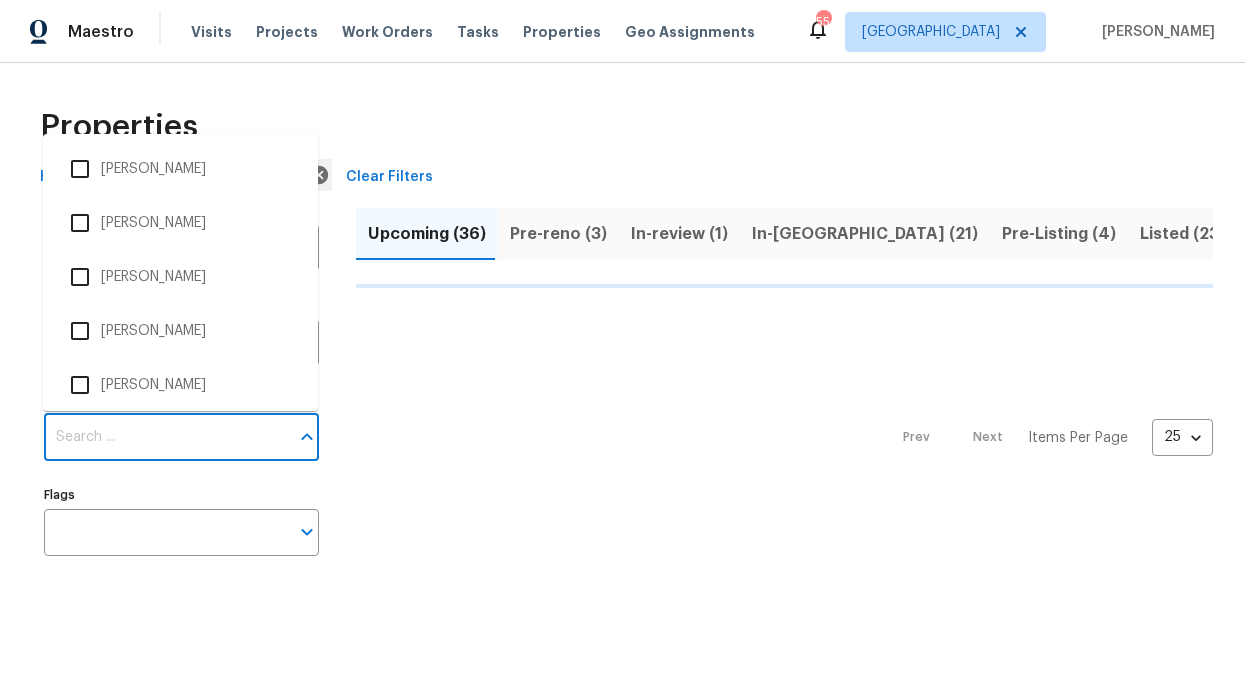 click on "Individuals" at bounding box center [166, 437] 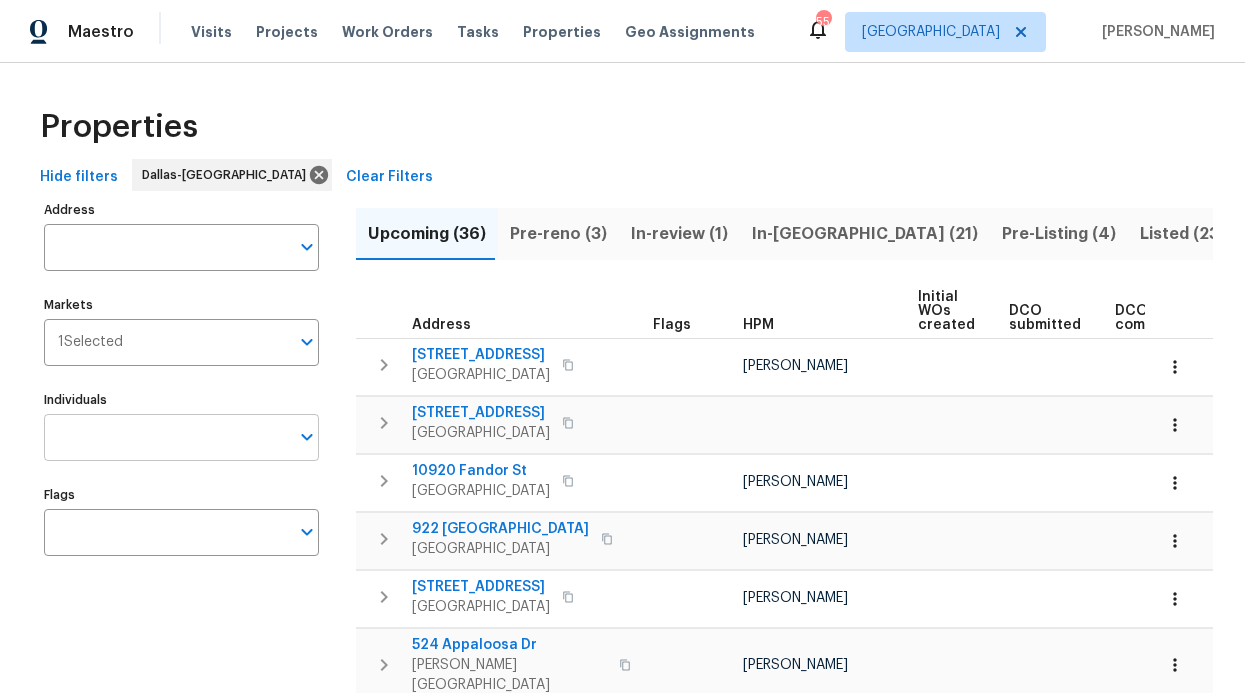 drag, startPoint x: 136, startPoint y: 444, endPoint x: 125, endPoint y: 445, distance: 11.045361 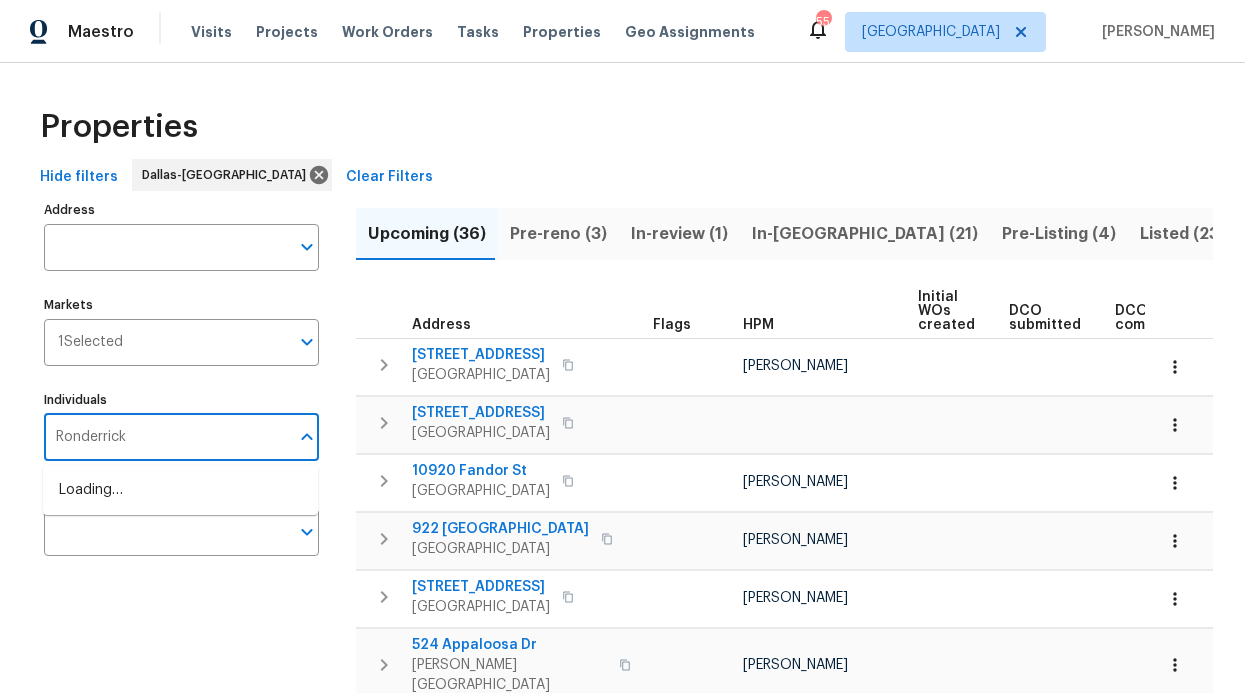 type on "Ronderrick" 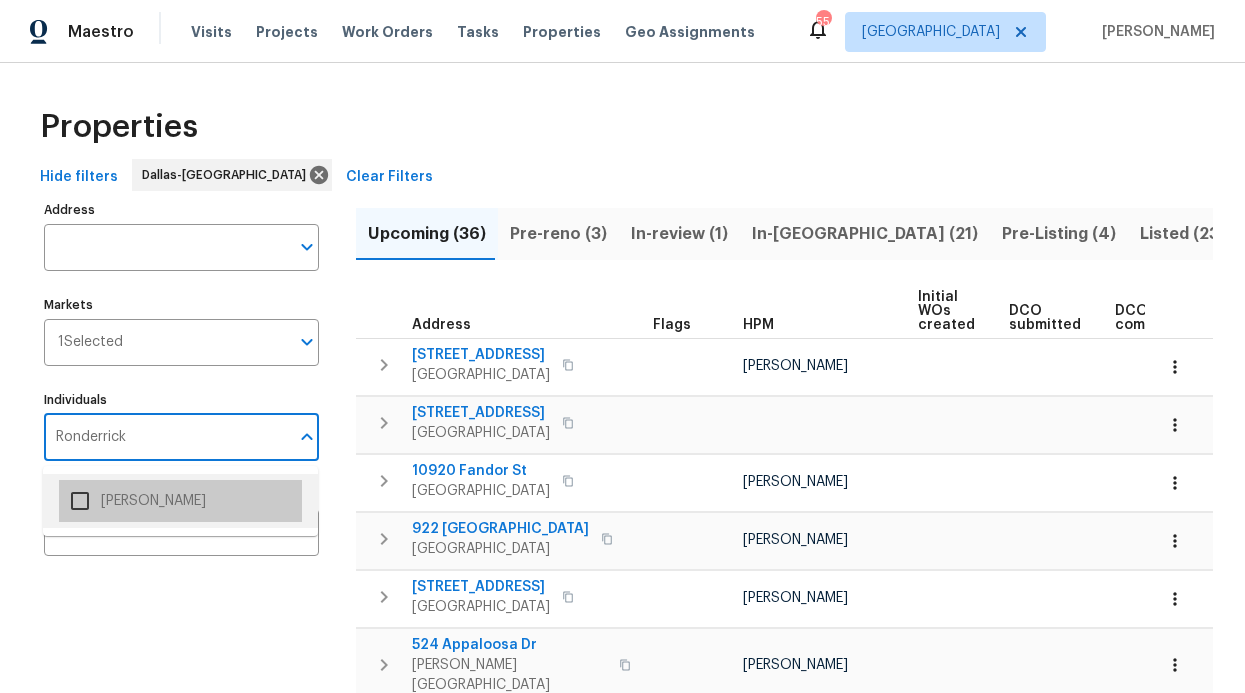 click on "[PERSON_NAME]" at bounding box center (180, 501) 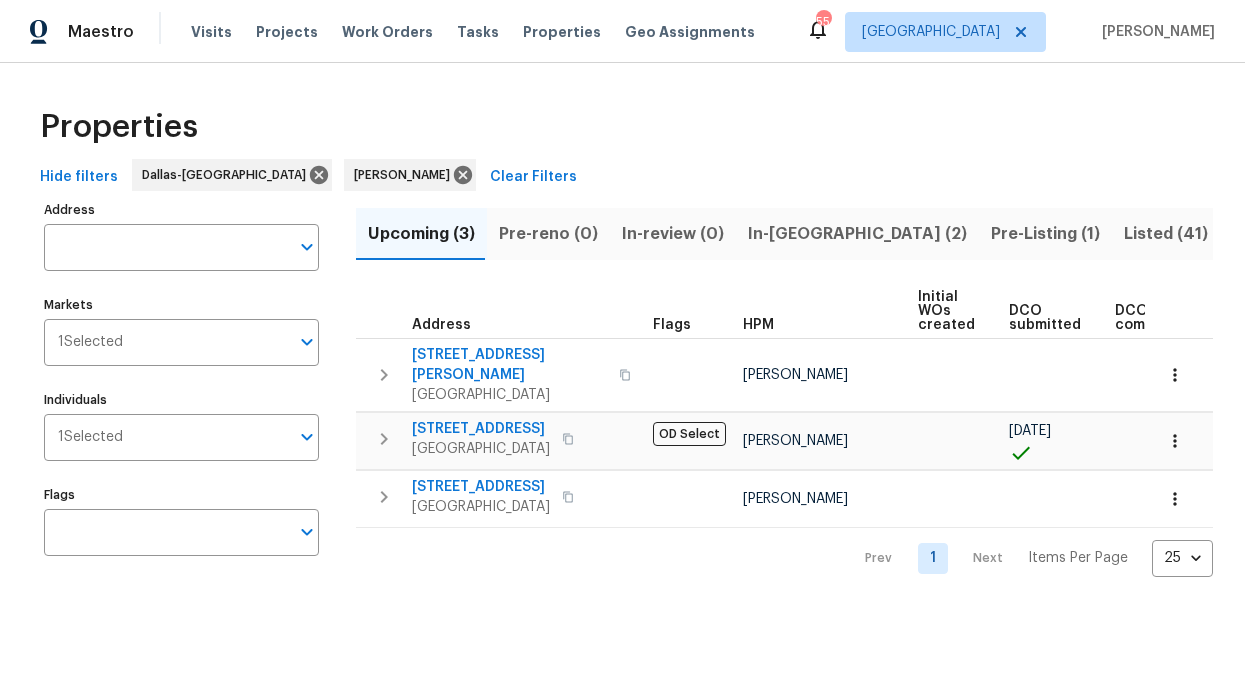 click on "In-reno (2)" at bounding box center (857, 234) 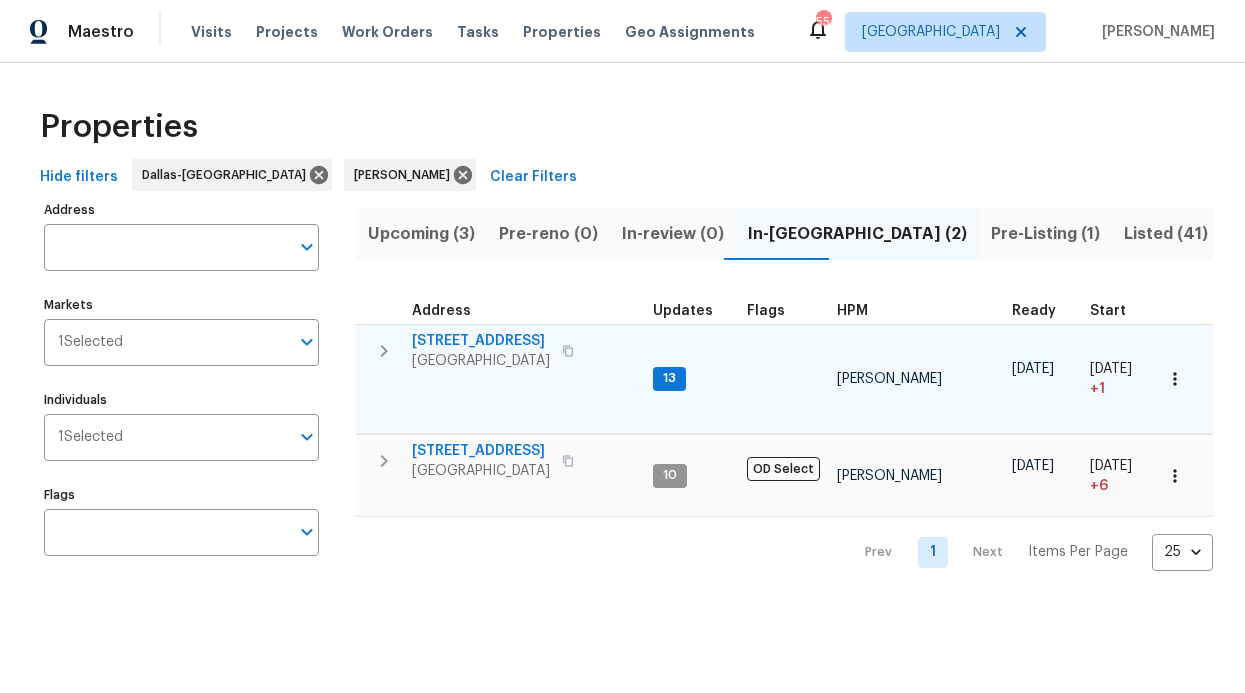 click on "13" at bounding box center (669, 378) 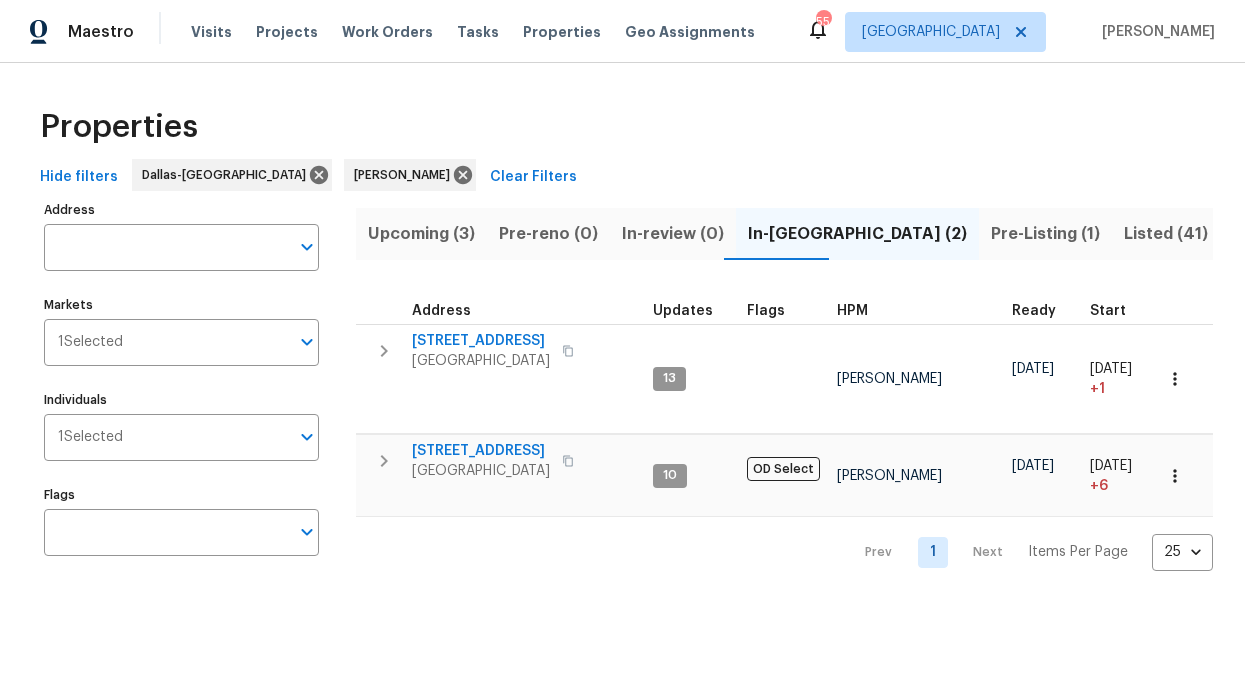 click on "Visits Projects Work Orders Tasks Properties Geo Assignments" at bounding box center (485, 32) 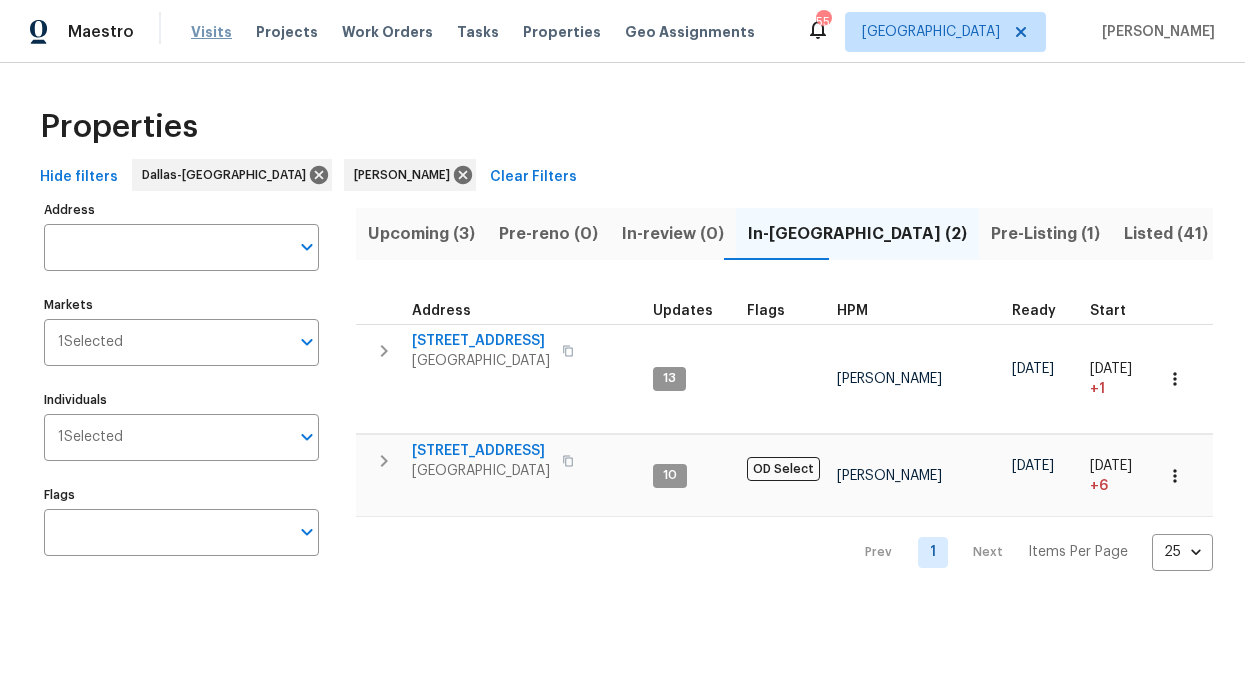 click on "Visits" at bounding box center [211, 32] 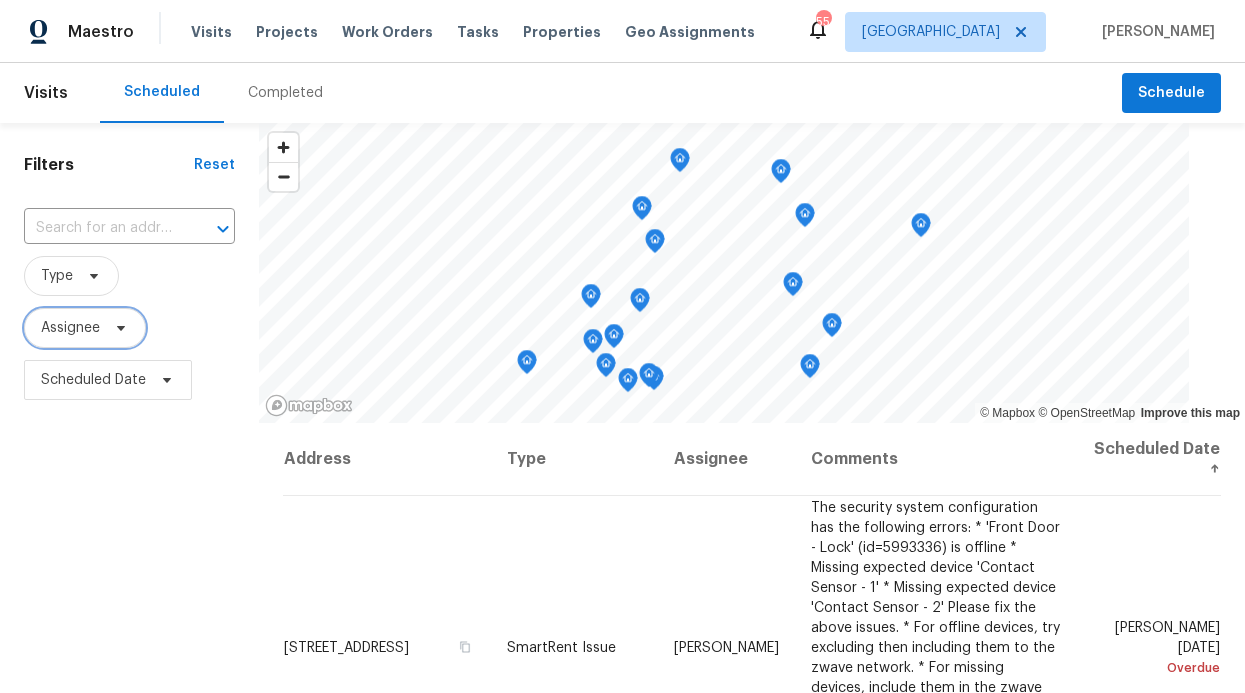 click on "Assignee" at bounding box center (85, 328) 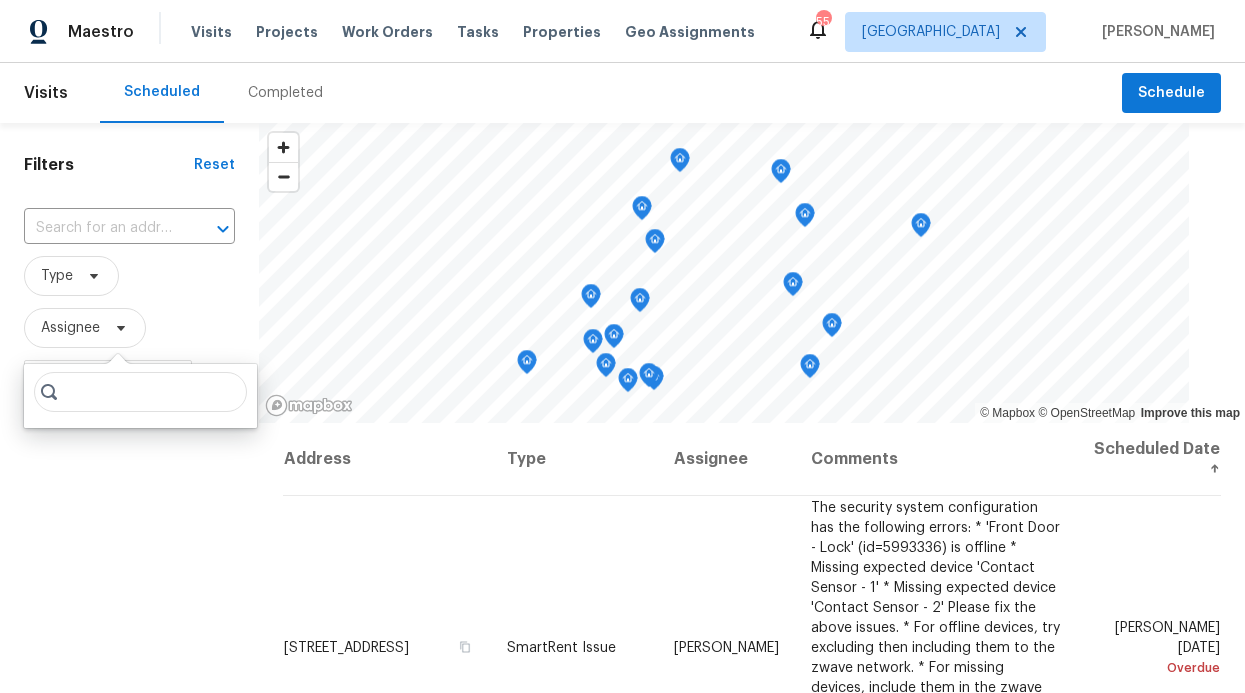 click at bounding box center (140, 392) 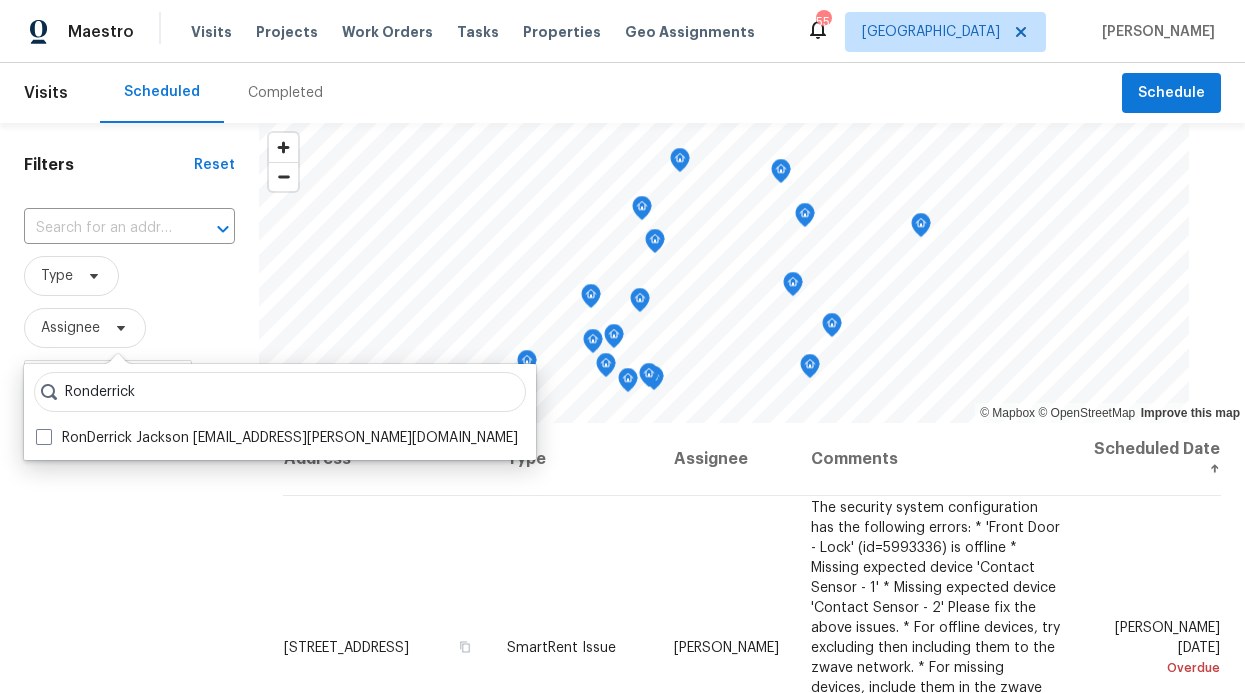 type on "Ronderrick" 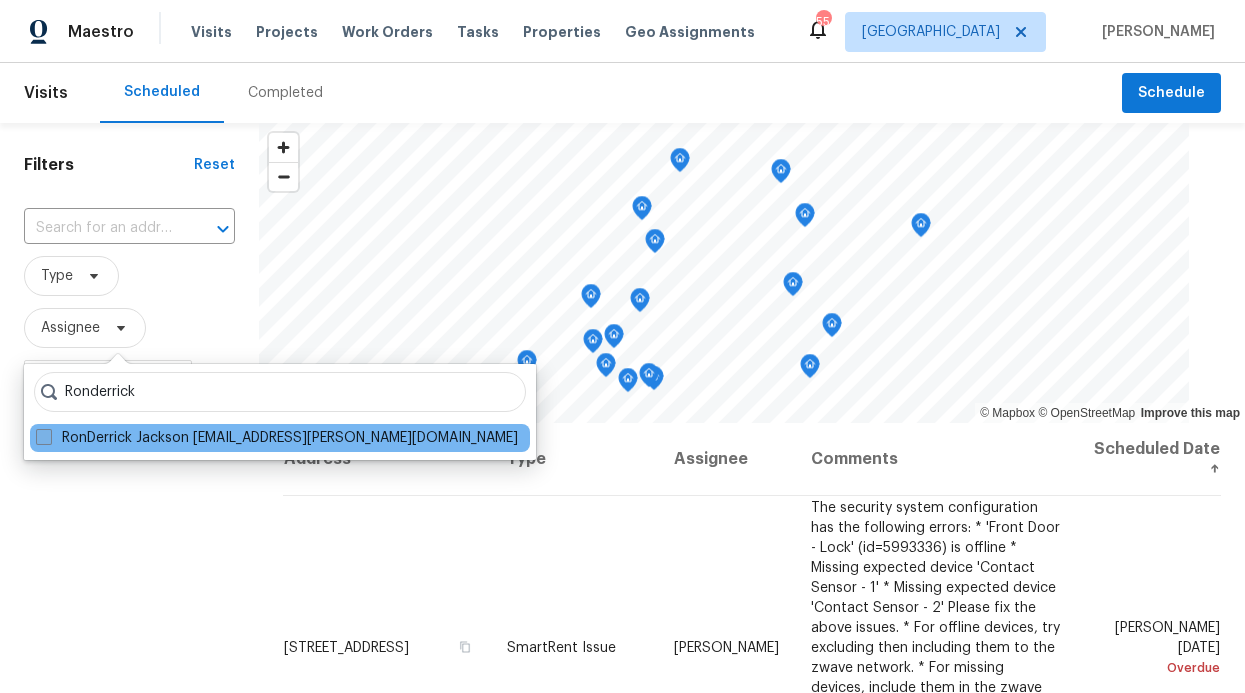 click on "RonDerrick Jackson
ron.jackson@opendoor.com" at bounding box center [277, 438] 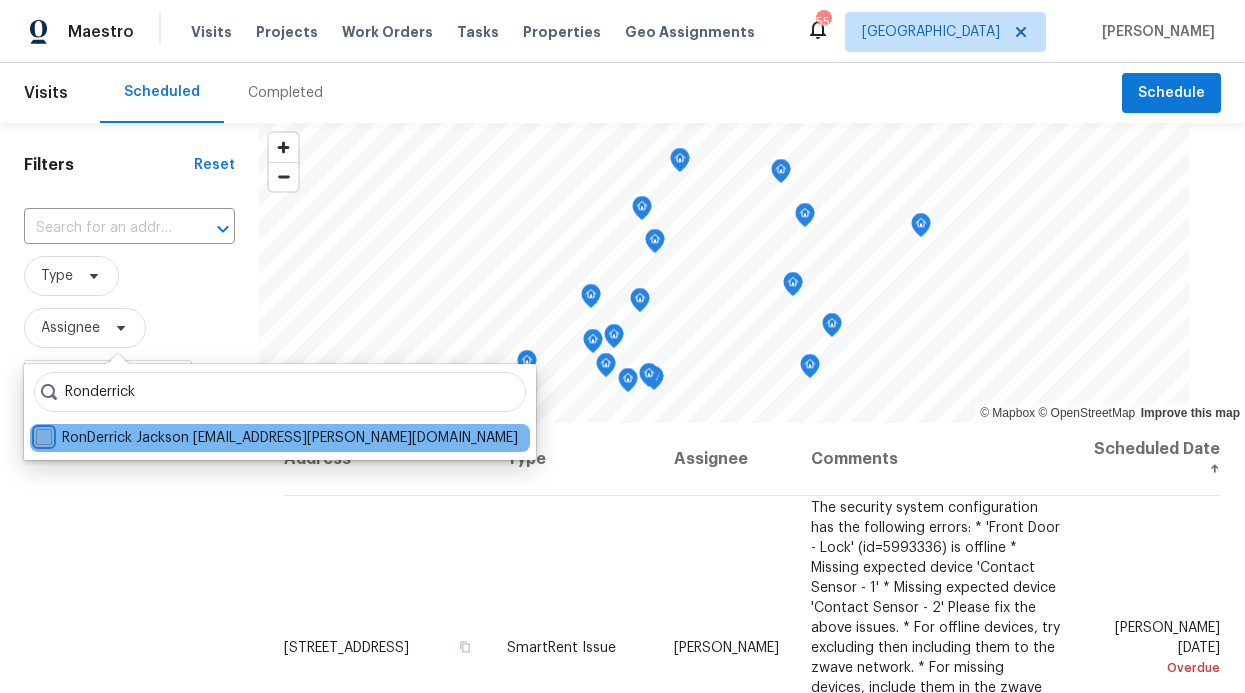 click on "RonDerrick Jackson
ron.jackson@opendoor.com" at bounding box center [42, 434] 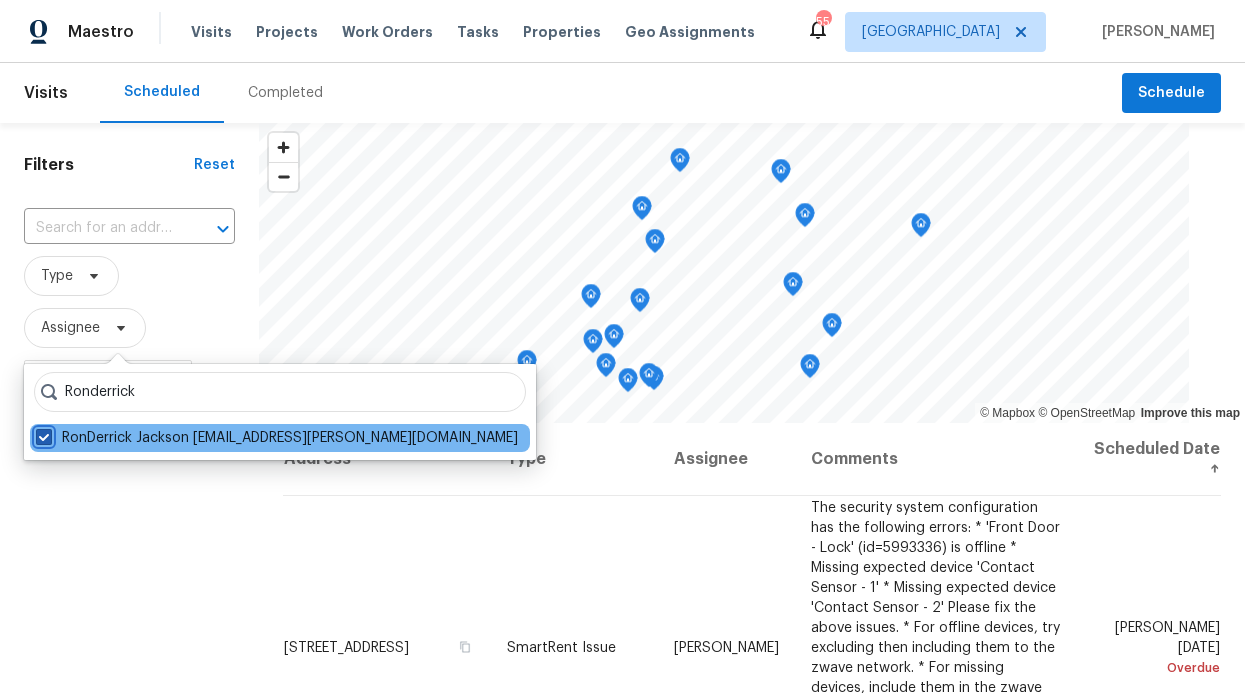 checkbox on "true" 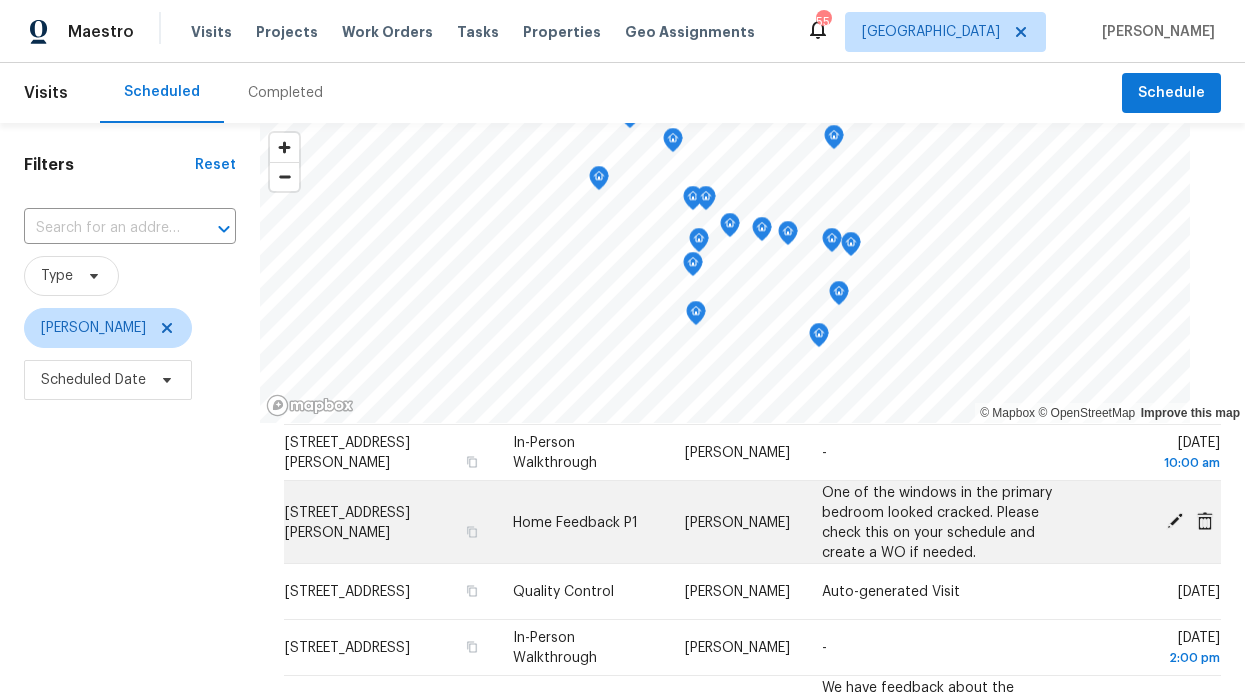 scroll, scrollTop: 109, scrollLeft: 0, axis: vertical 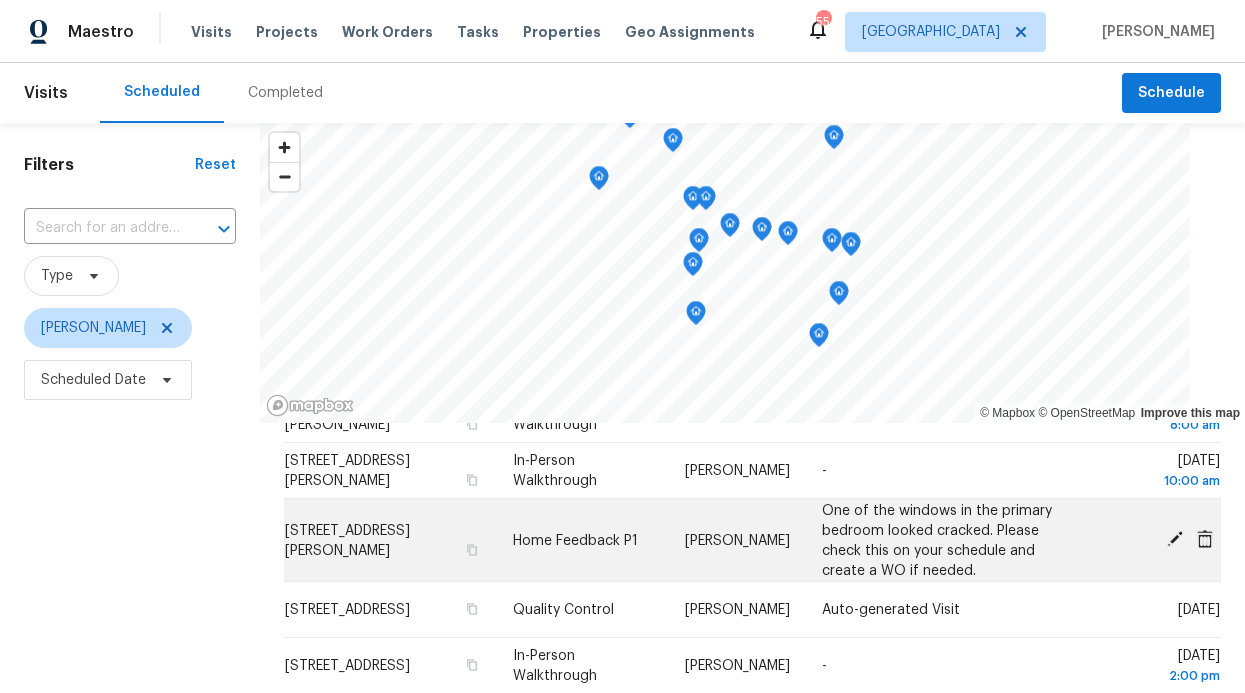 click at bounding box center (1175, 539) 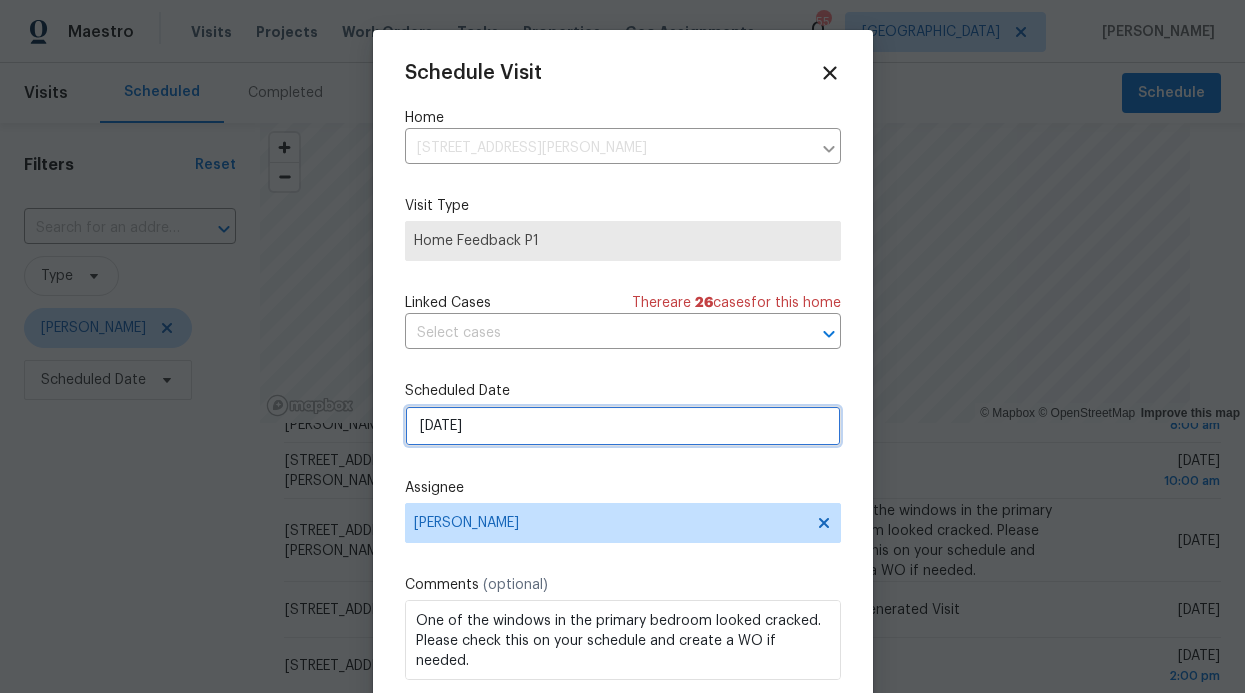 click on "[DATE]" at bounding box center (623, 426) 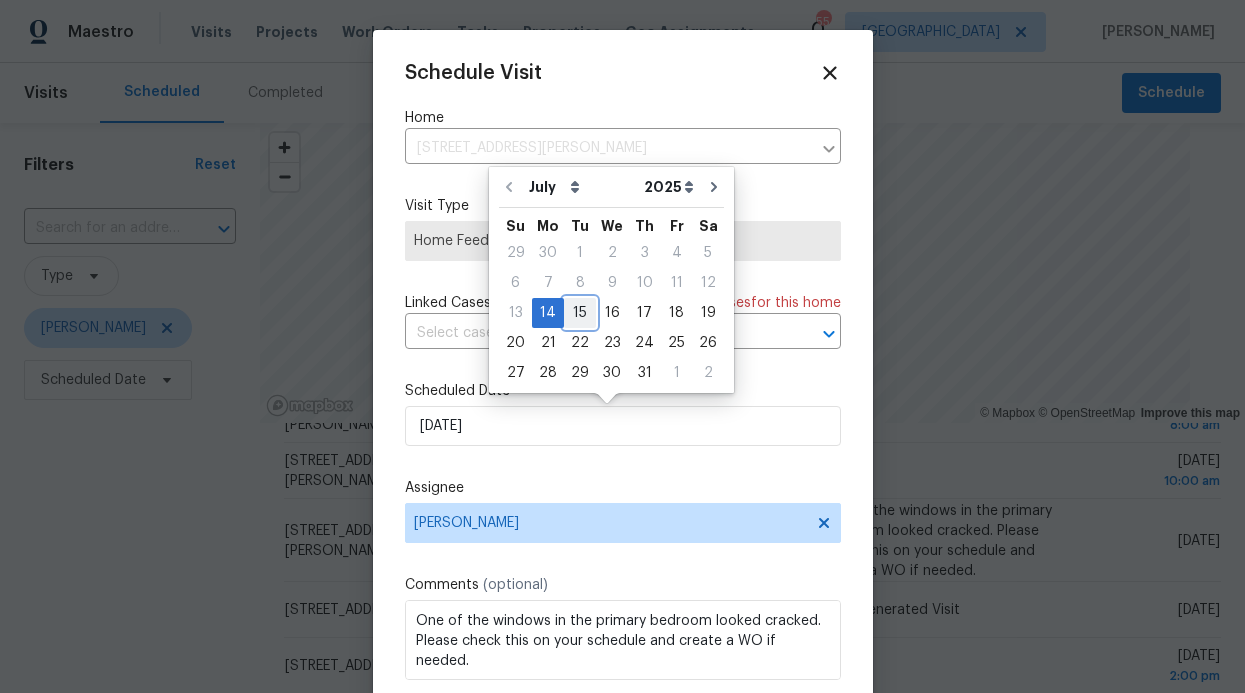 click on "15" at bounding box center [580, 313] 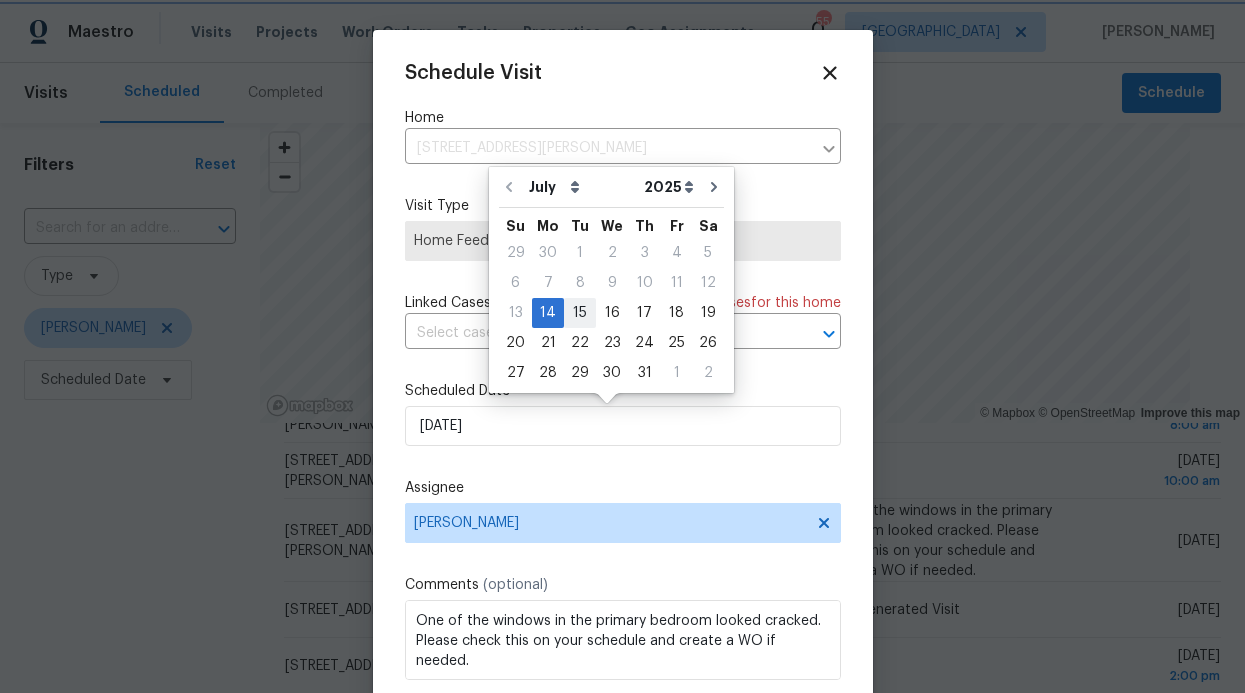 type on "[DATE]" 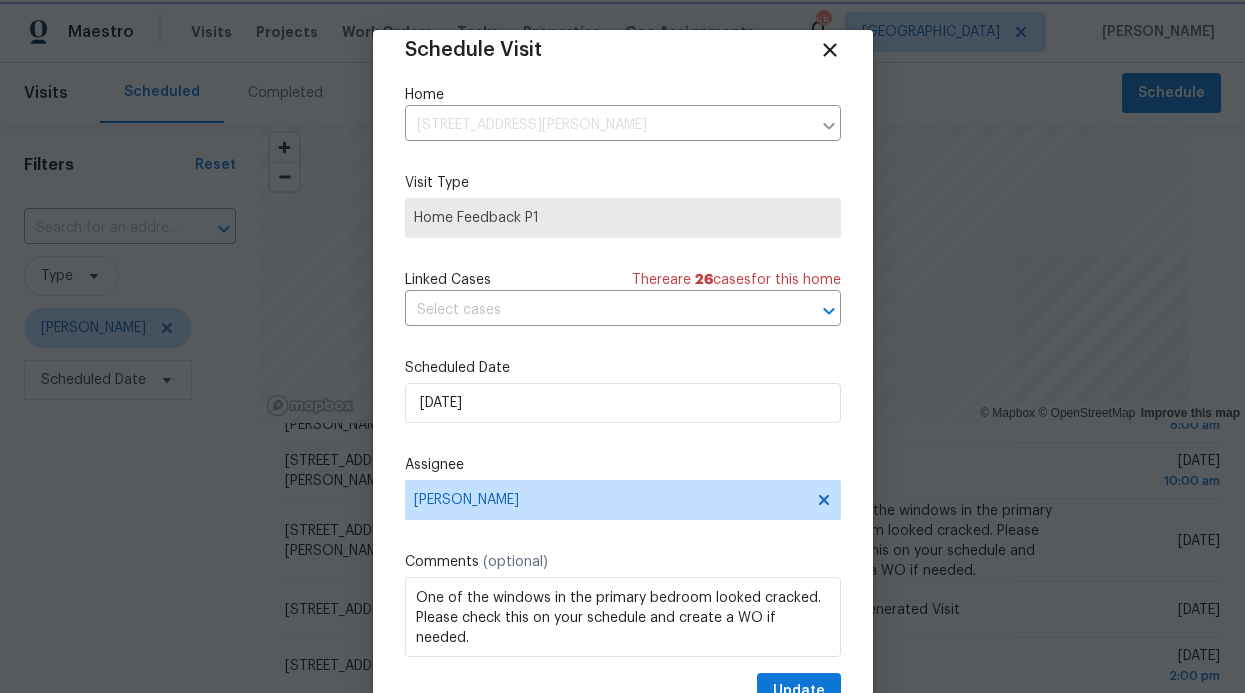 scroll, scrollTop: 36, scrollLeft: 0, axis: vertical 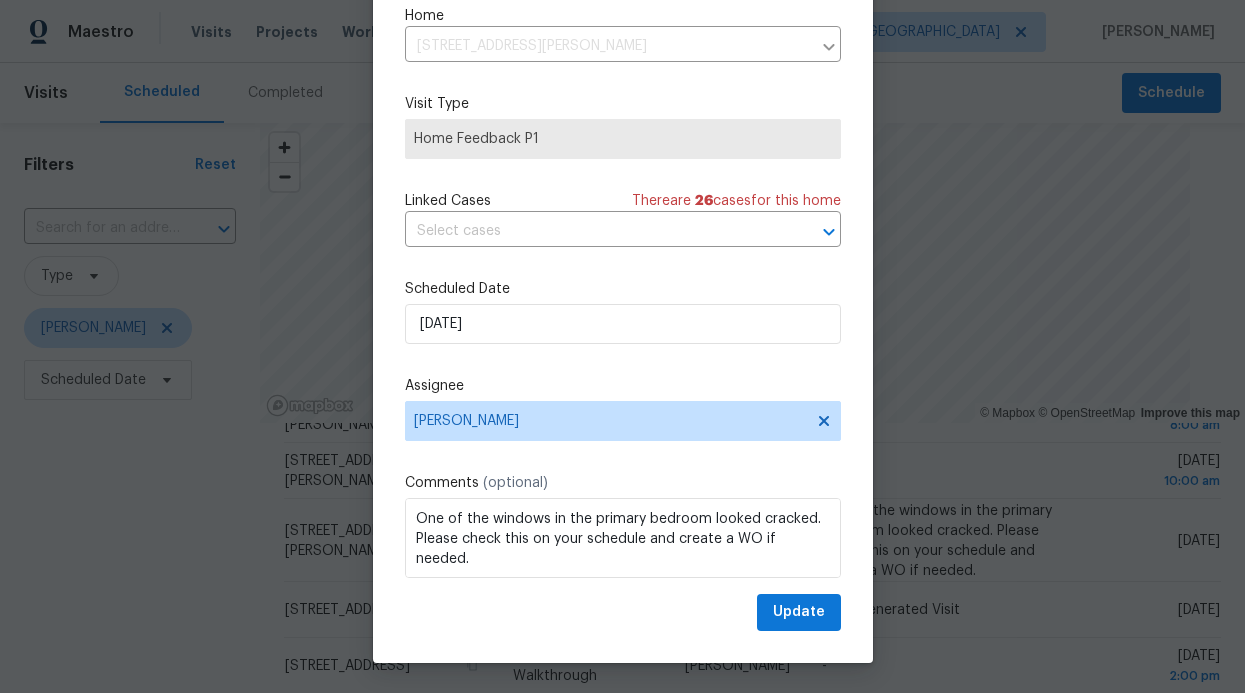 click on "Schedule Visit Home   1508 Rosson Rd, Little Elm, TX 75068 ​ Visit Type   Home Feedback P1 Linked Cases There  are   26  case s  for this home   ​ Scheduled Date   7/15/2025 Assignee   RonDerrick Jackson Comments   (optional) One of the windows in the primary bedroom looked cracked. Please check this on your schedule and create a WO if needed. Update" at bounding box center [623, 295] 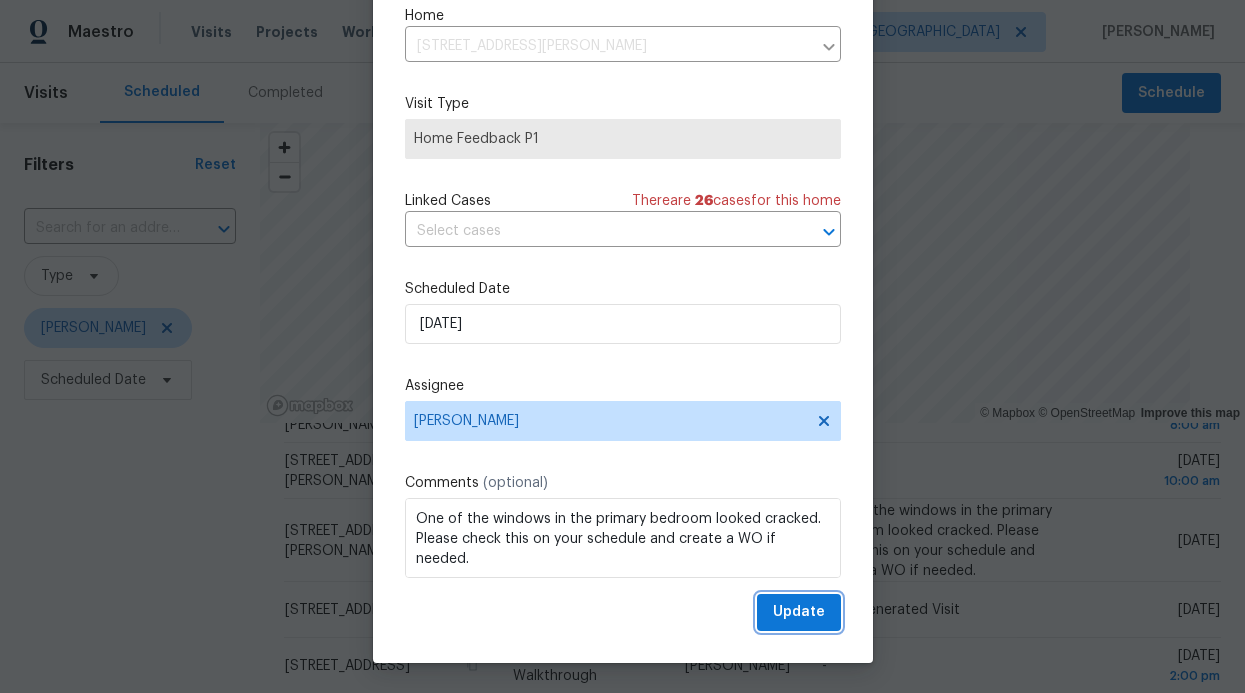 click on "Update" at bounding box center (799, 612) 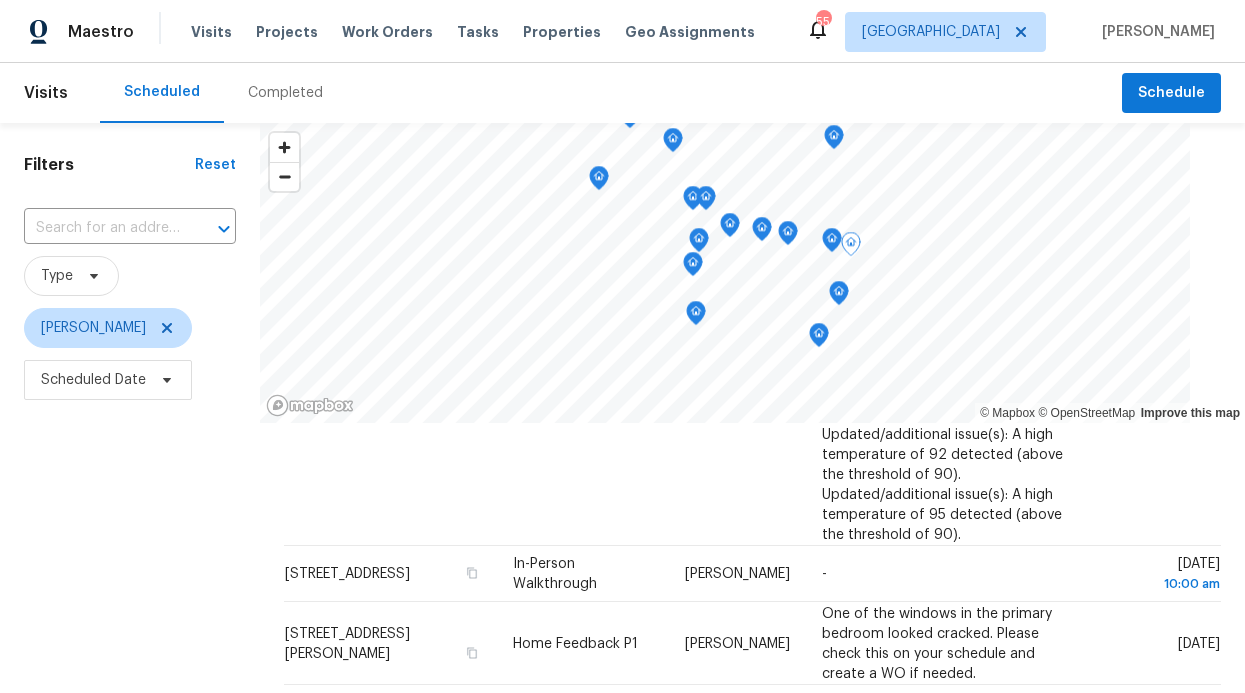 scroll, scrollTop: 1315, scrollLeft: 0, axis: vertical 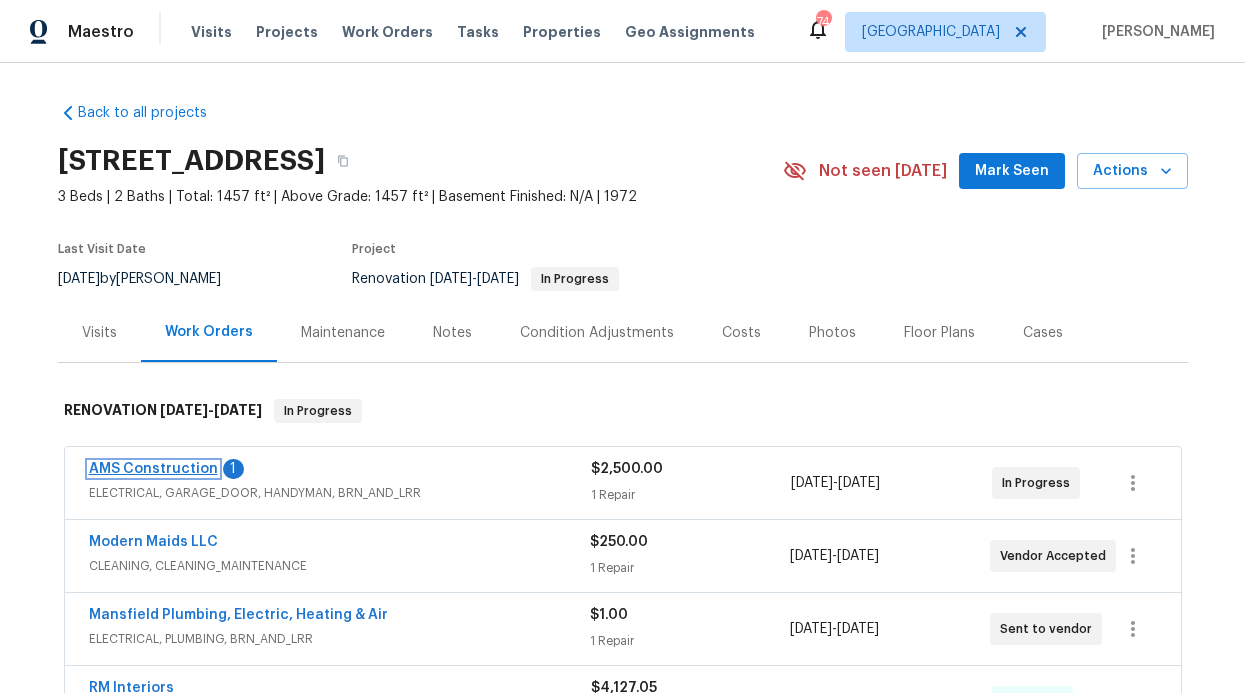 click on "AMS Construction" at bounding box center (153, 469) 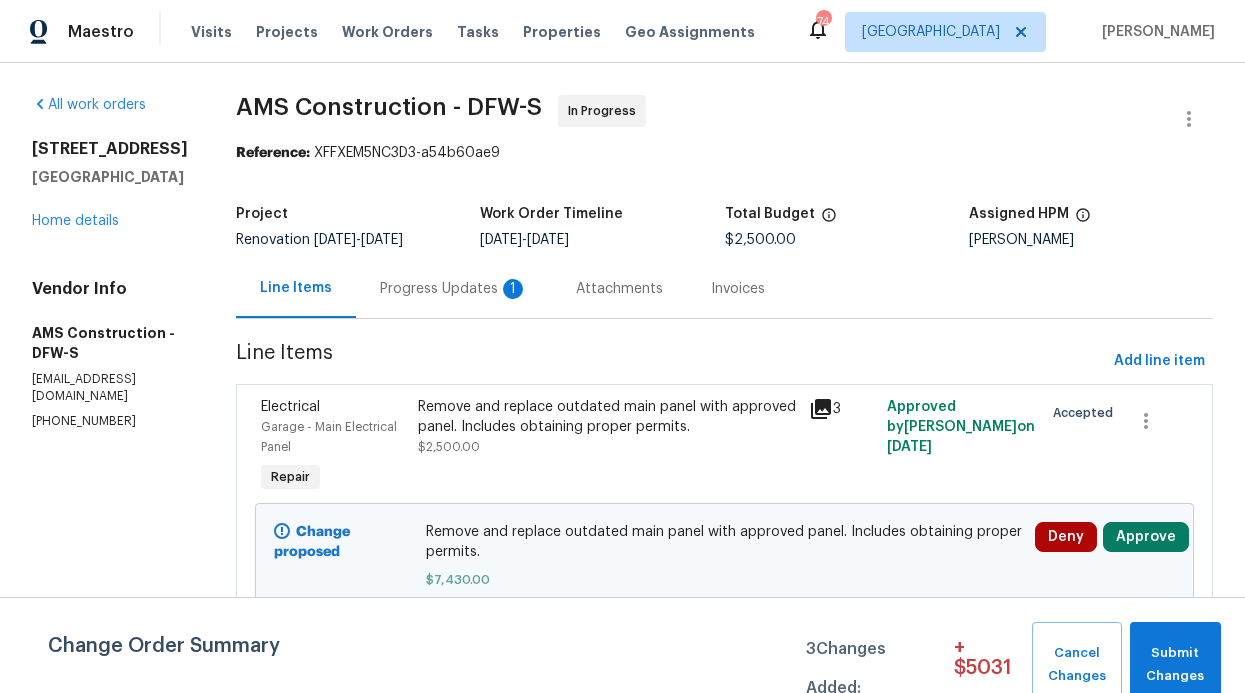 click on "Progress Updates 1" at bounding box center [454, 289] 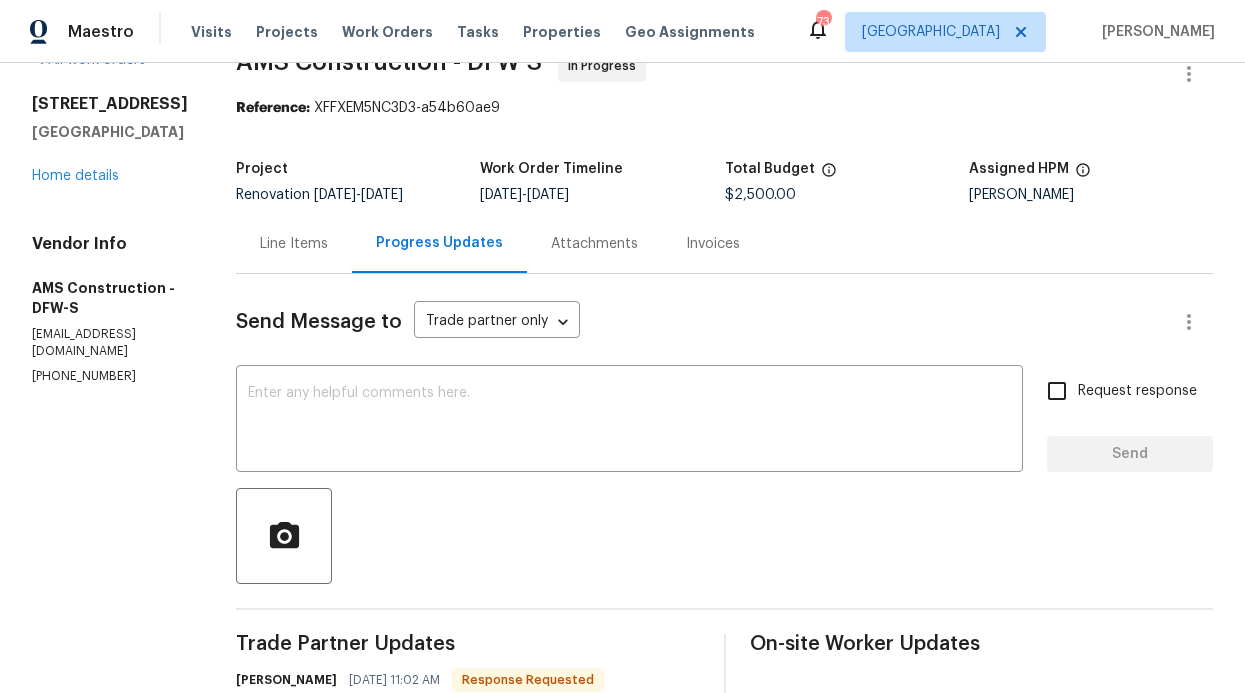 scroll, scrollTop: 0, scrollLeft: 0, axis: both 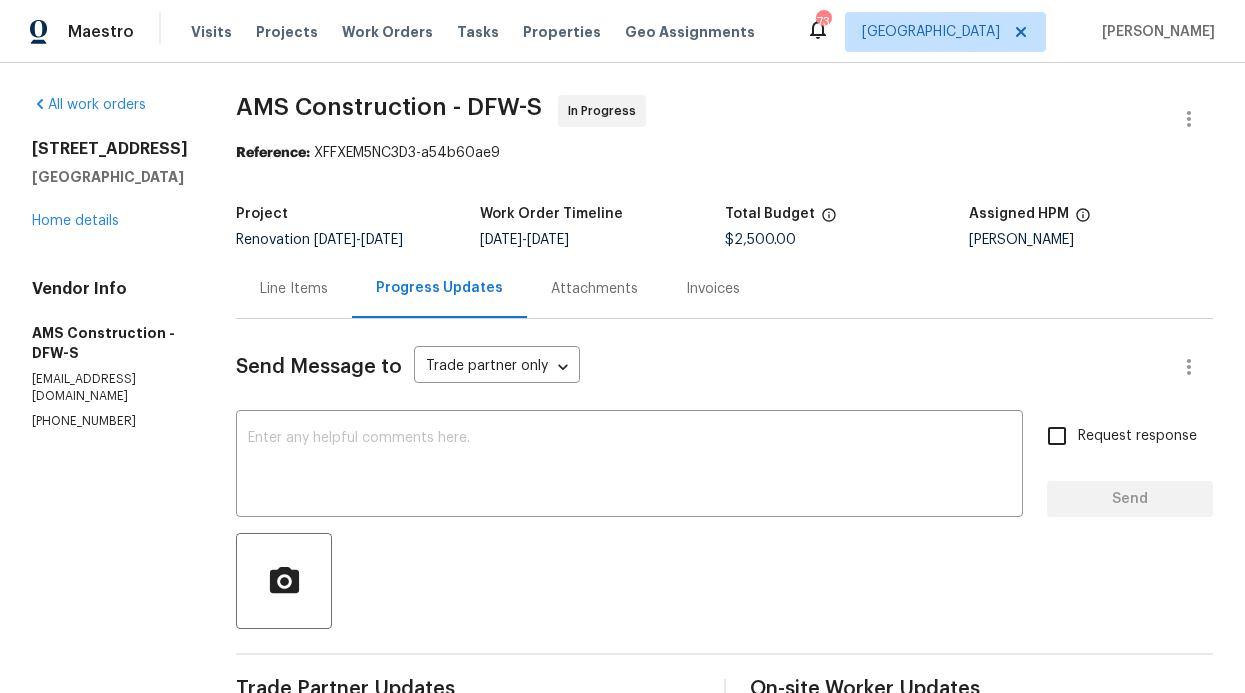click on "All work orders 2712 Raintree Dr Plano, TX 75074 Home details Vendor Info AMS Construction - DFW-S opendoor@amsgc.com (469) 363-1173" at bounding box center (110, 262) 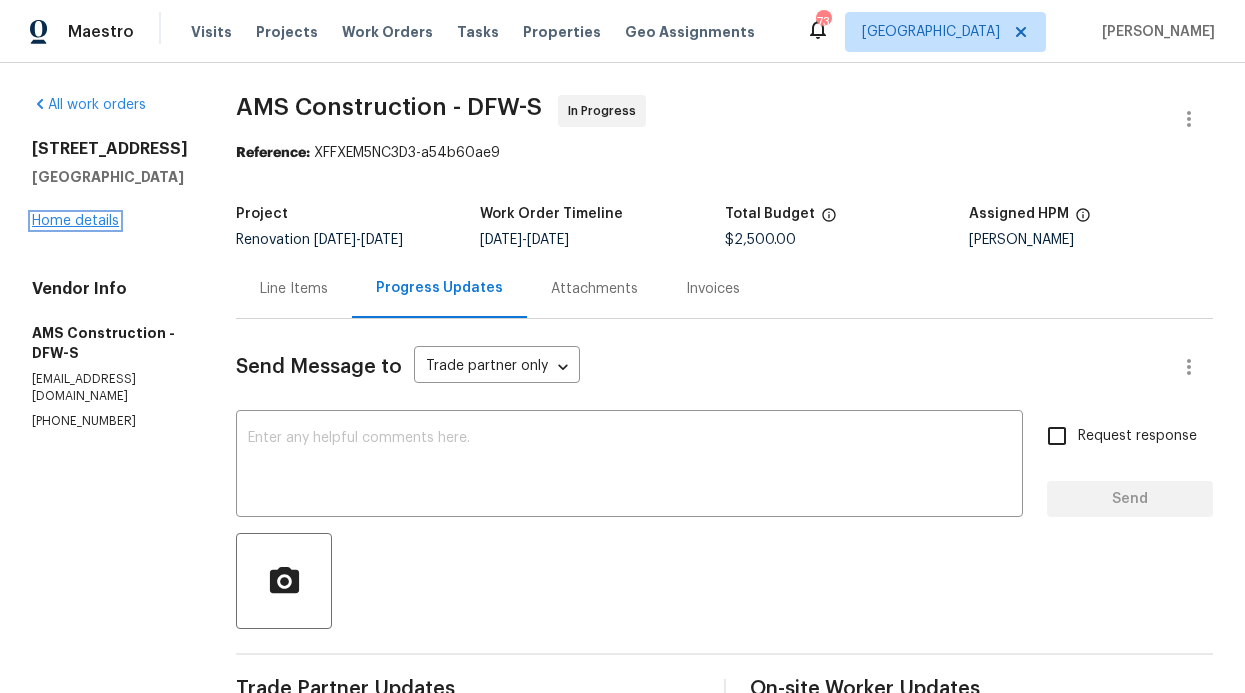 click on "Home details" at bounding box center (75, 221) 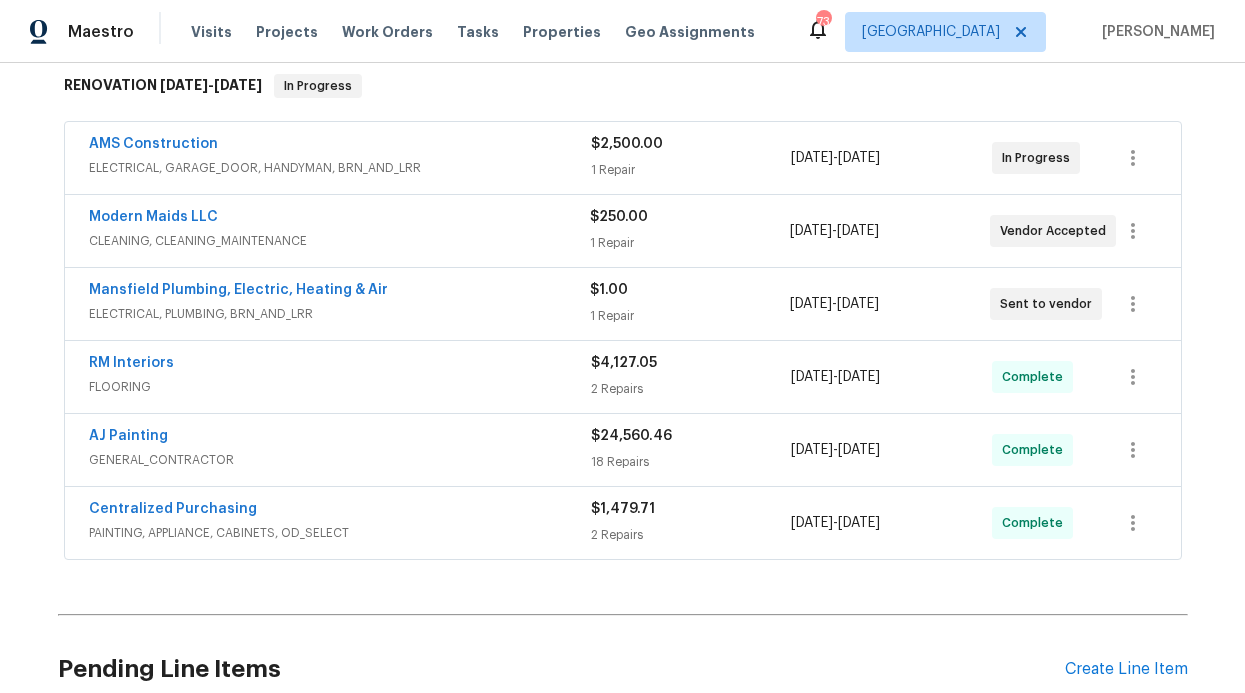 scroll, scrollTop: 291, scrollLeft: 0, axis: vertical 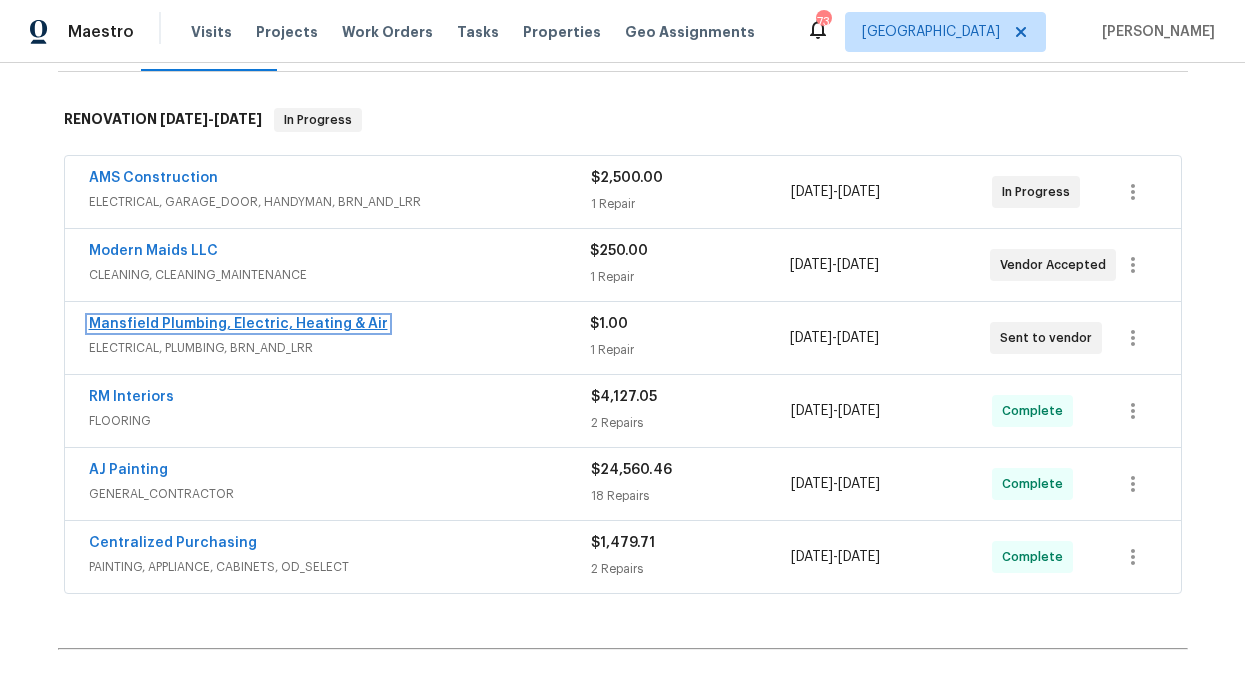 click on "Mansfield Plumbing, Electric, Heating & Air" at bounding box center (238, 324) 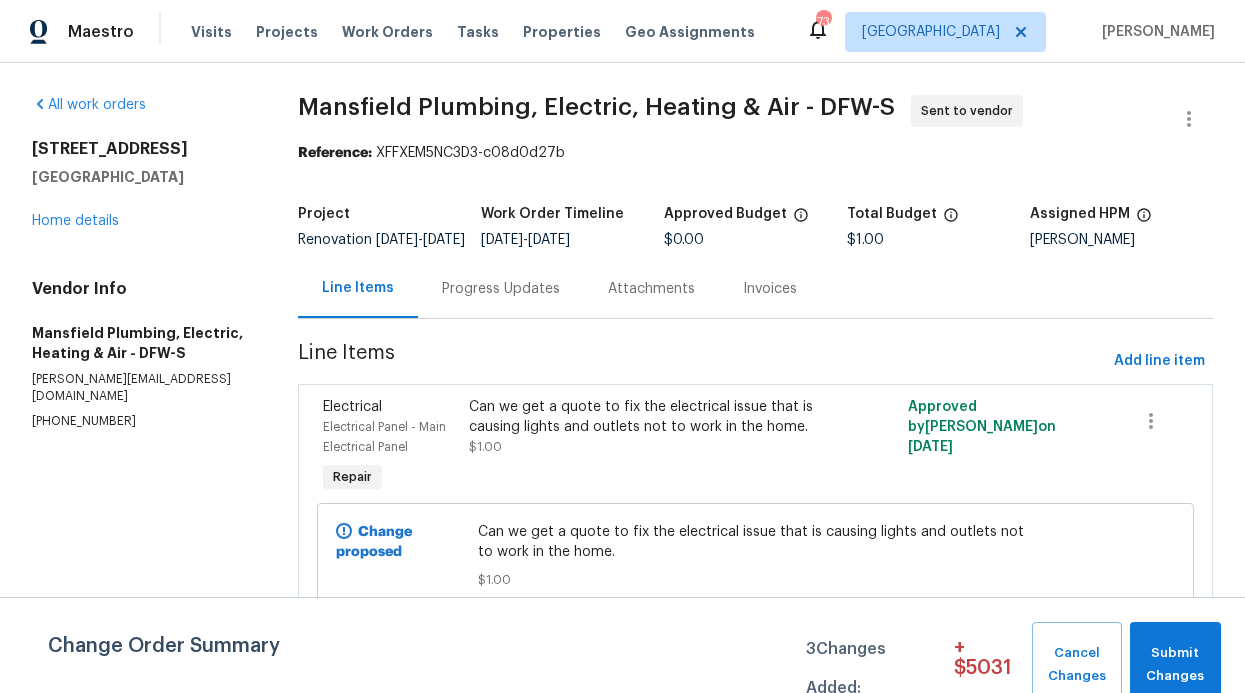 click on "Progress Updates" at bounding box center (501, 289) 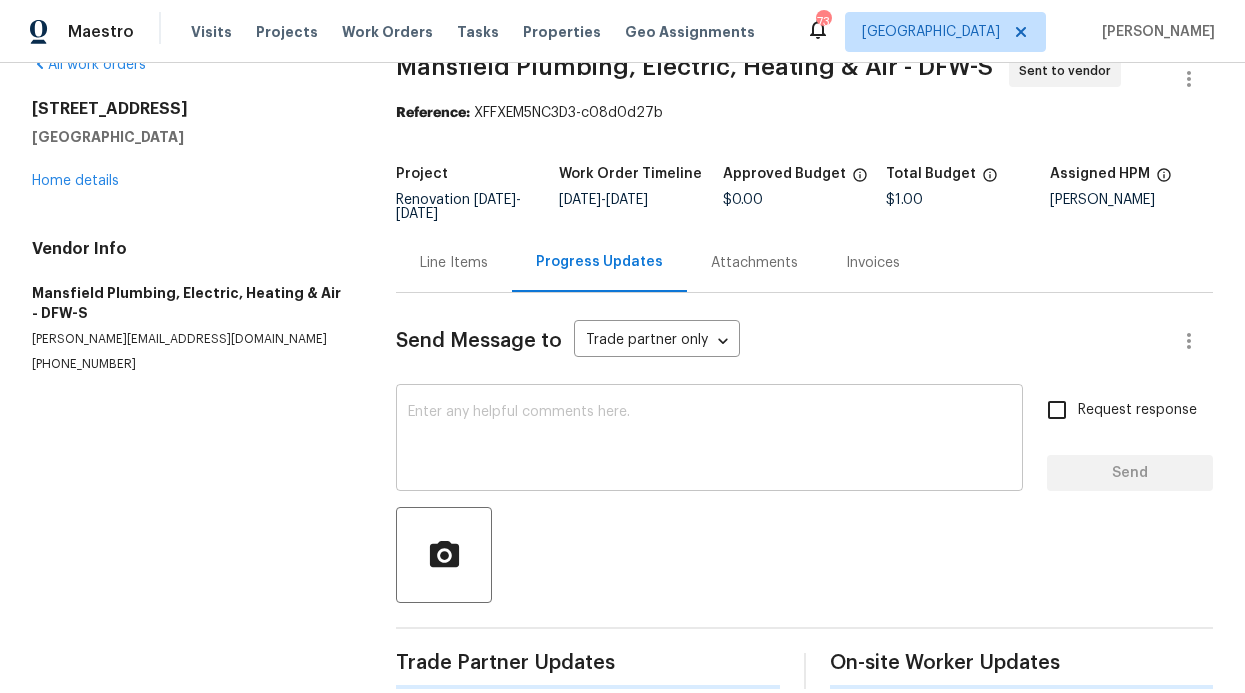 scroll, scrollTop: 79, scrollLeft: 0, axis: vertical 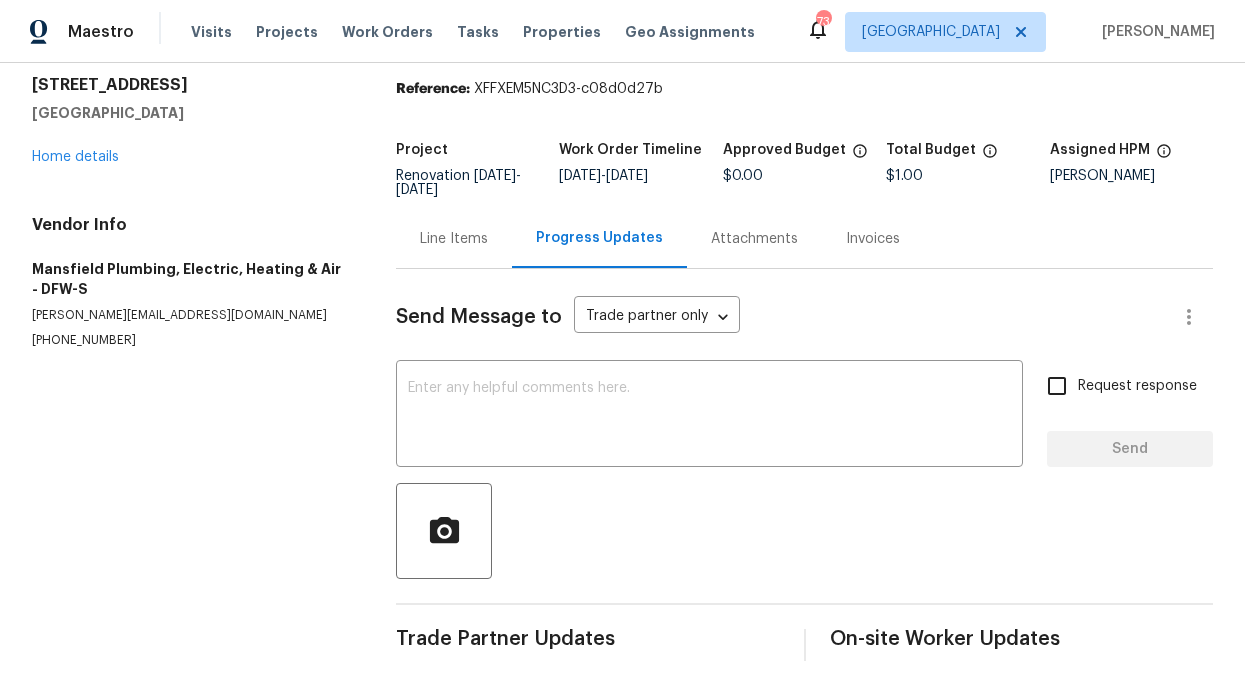 click on "Request response" at bounding box center (1057, 386) 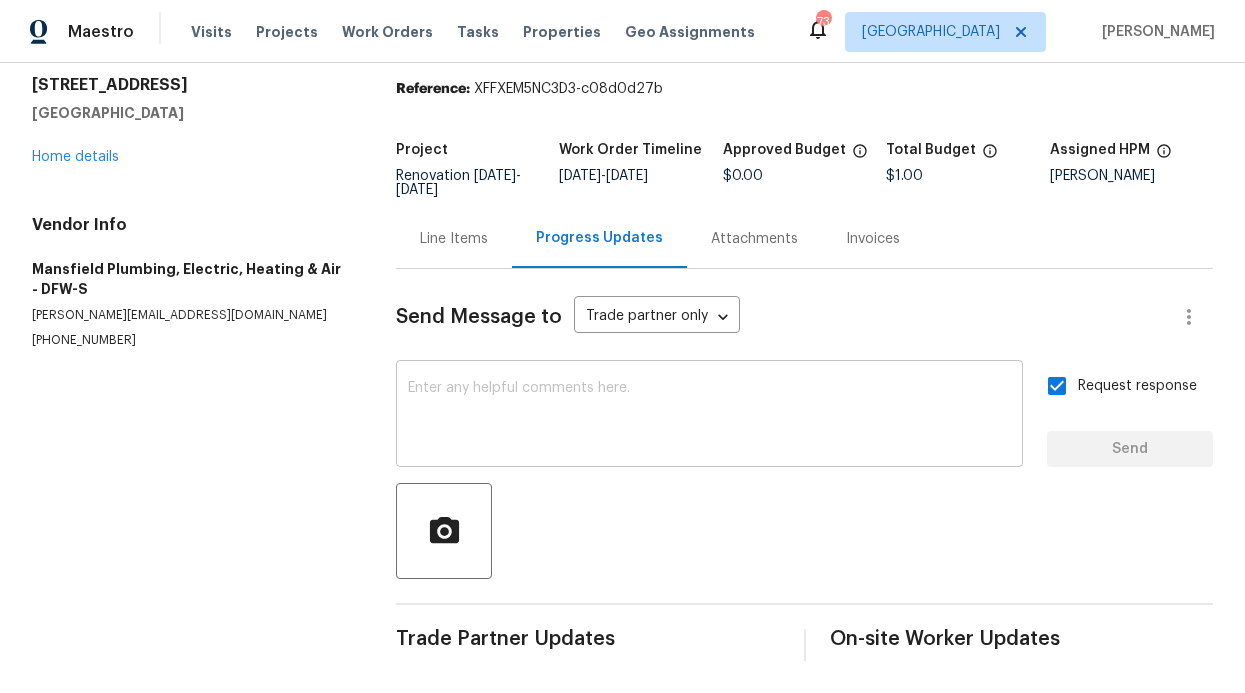 click at bounding box center [709, 416] 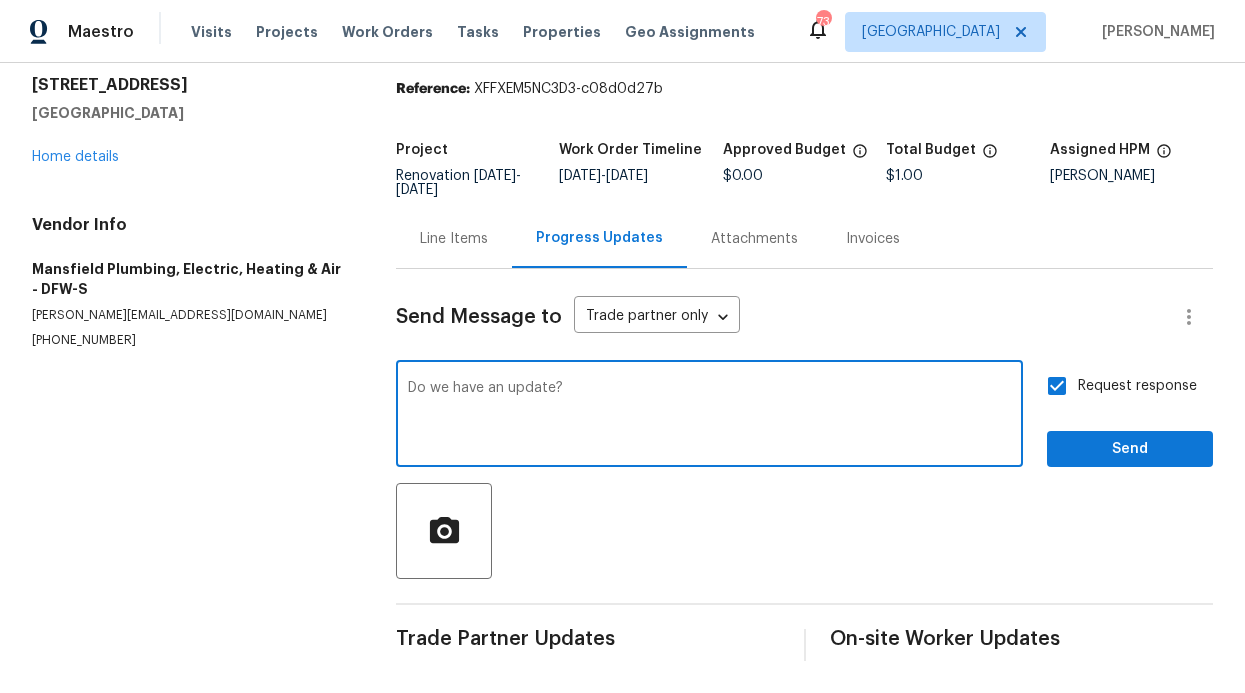type on "Do we have an update?" 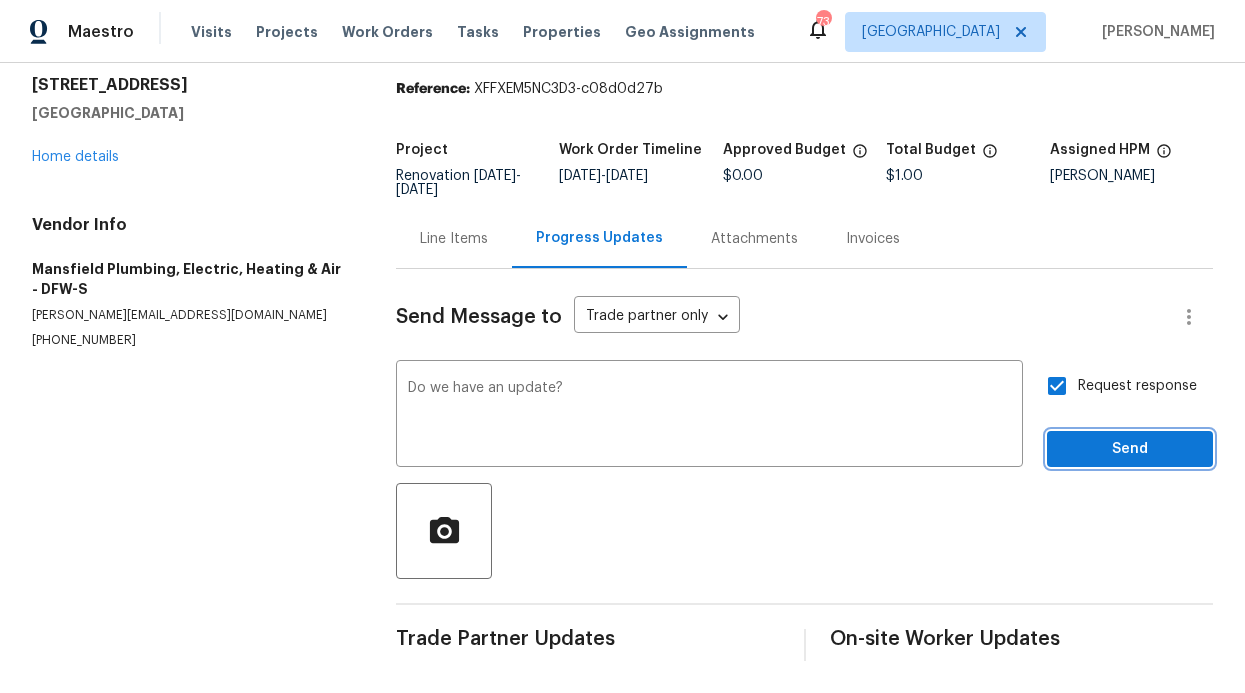 click on "Send" at bounding box center [1130, 449] 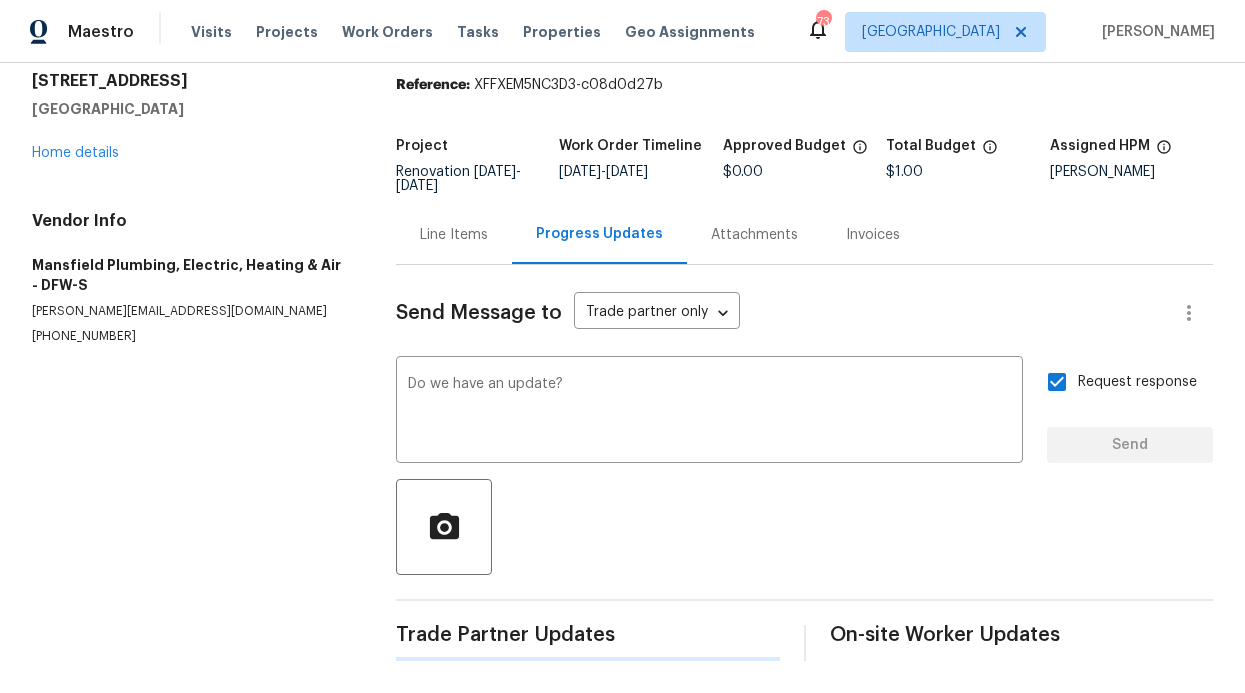 type 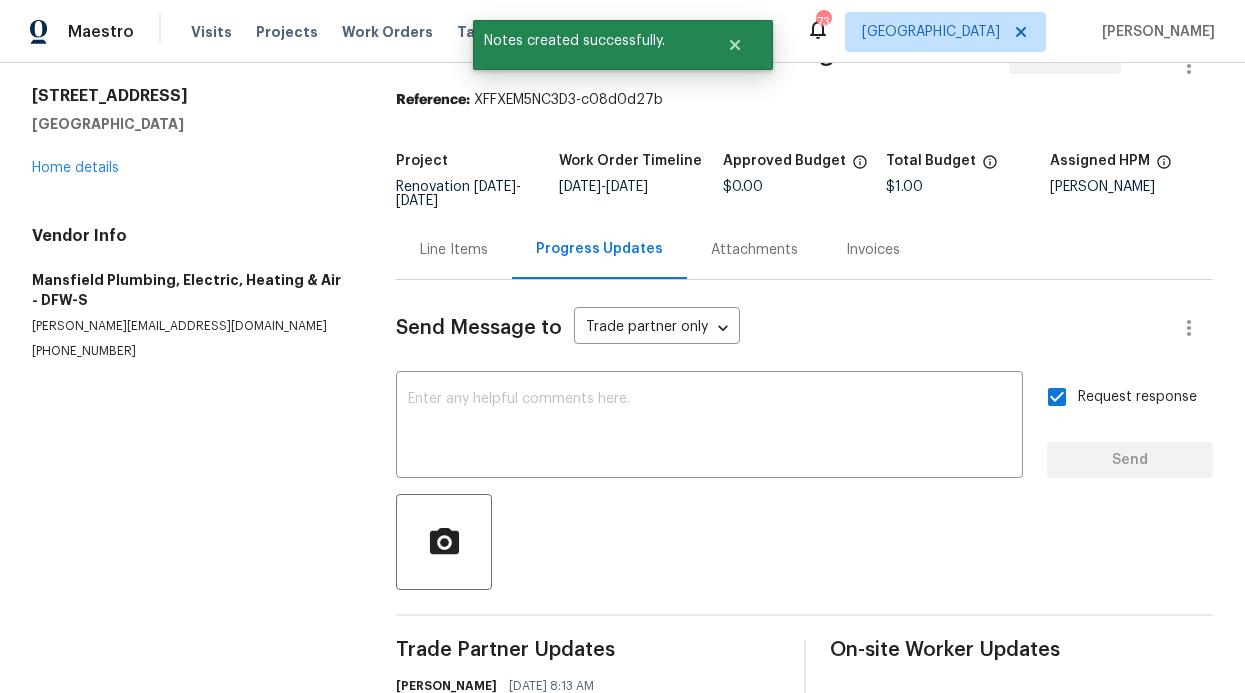 scroll, scrollTop: 0, scrollLeft: 0, axis: both 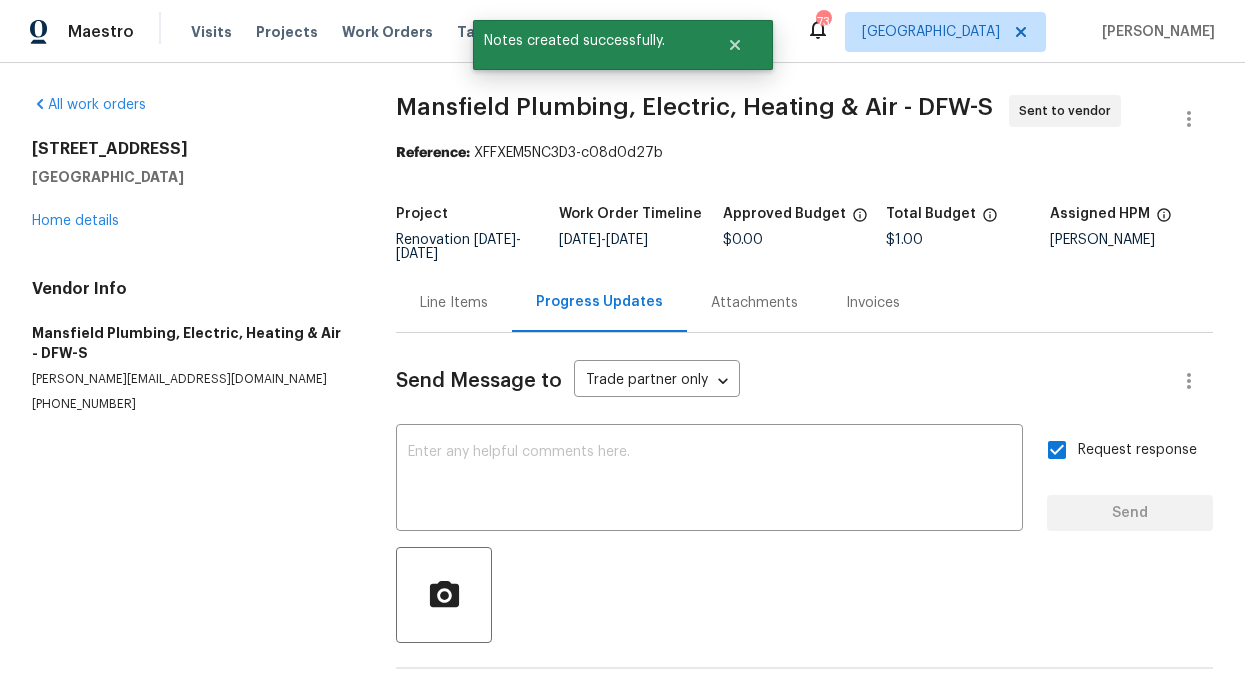 click on "Maestro Visits Projects Work Orders Tasks Properties Geo Assignments 73 Dallas RonDerrick Jackson" at bounding box center (622, 31) 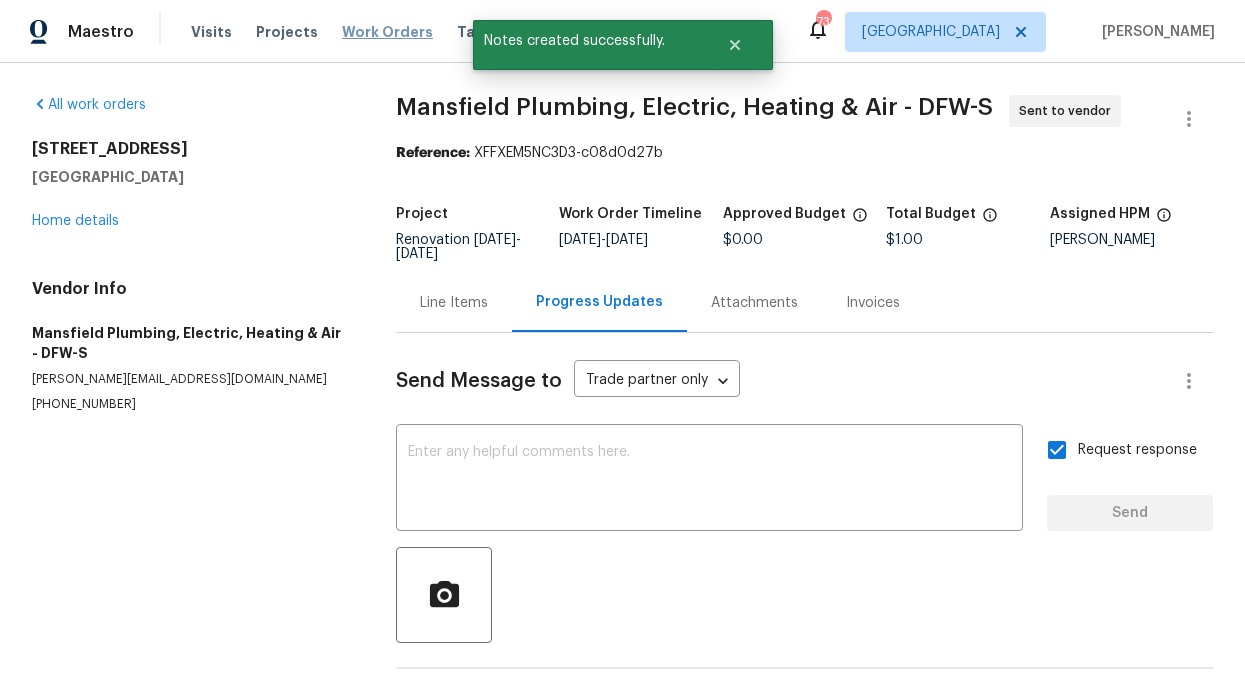 click on "Work Orders" at bounding box center (387, 32) 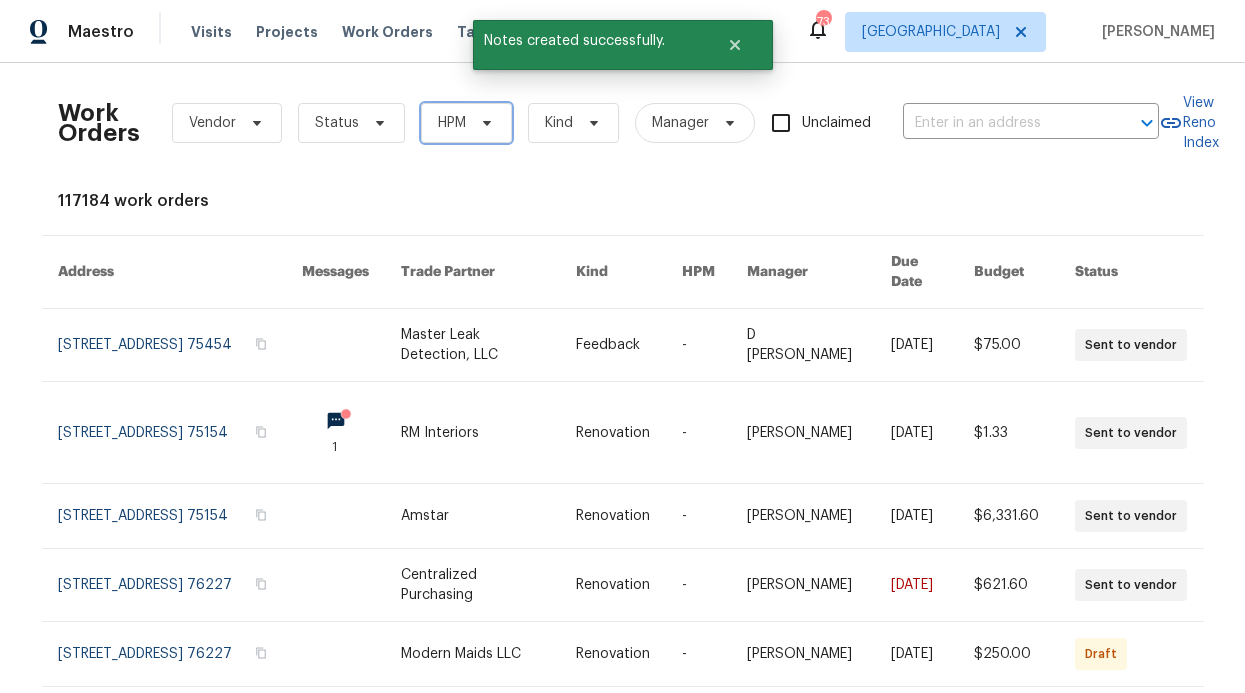 click 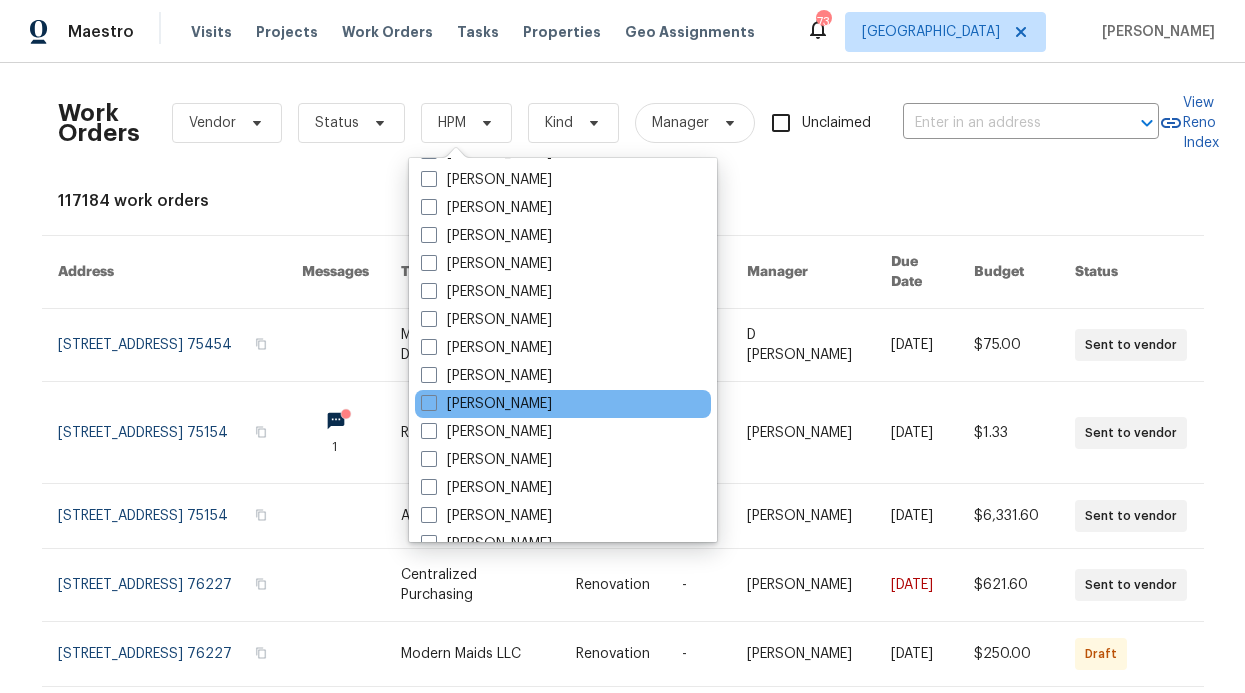 scroll, scrollTop: 968, scrollLeft: 0, axis: vertical 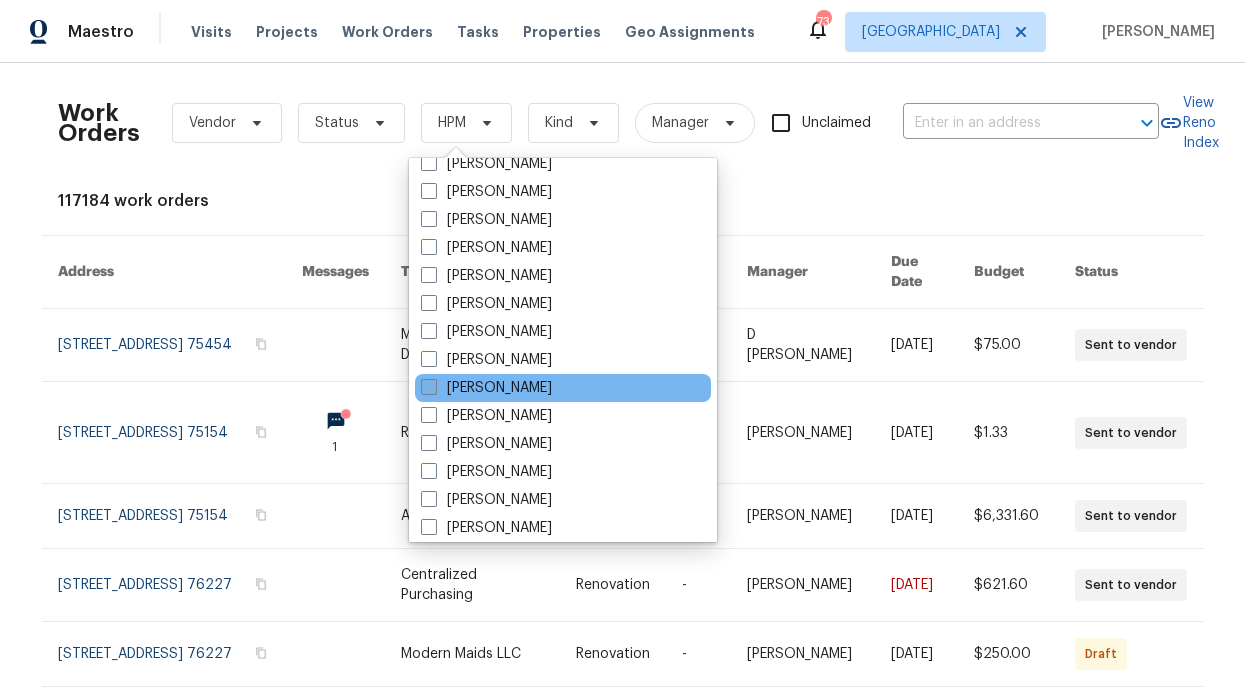 click on "[PERSON_NAME]" at bounding box center (486, 388) 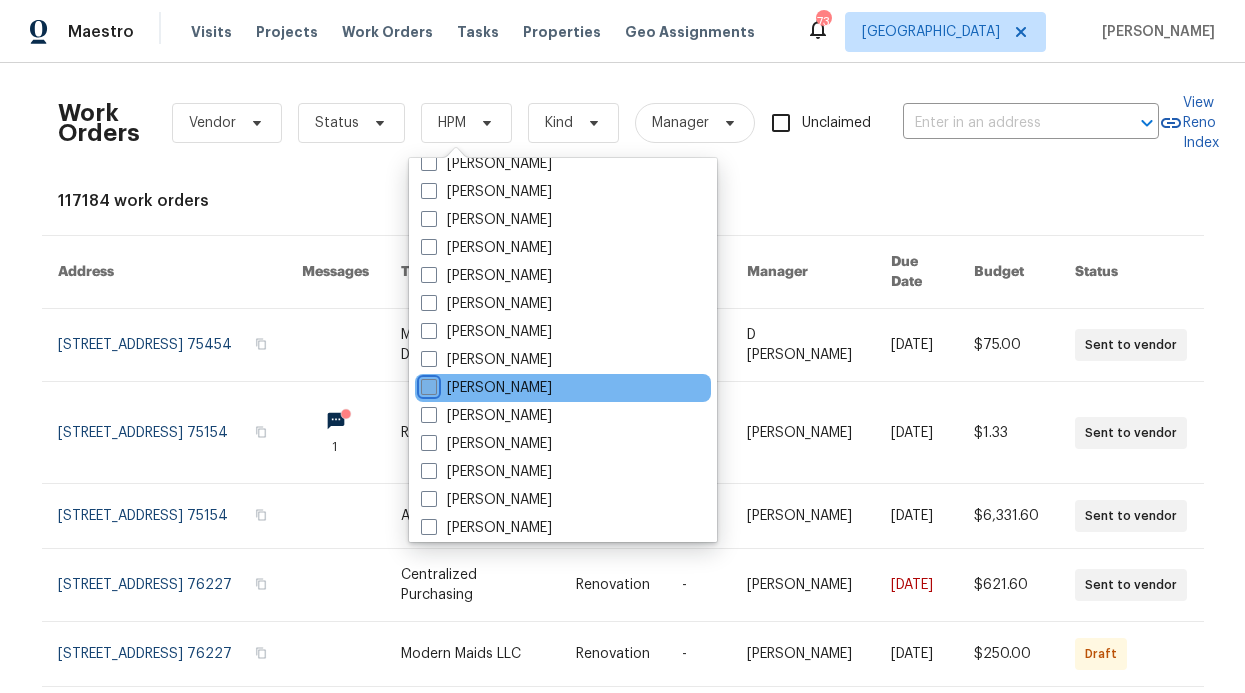 click on "[PERSON_NAME]" at bounding box center [427, 384] 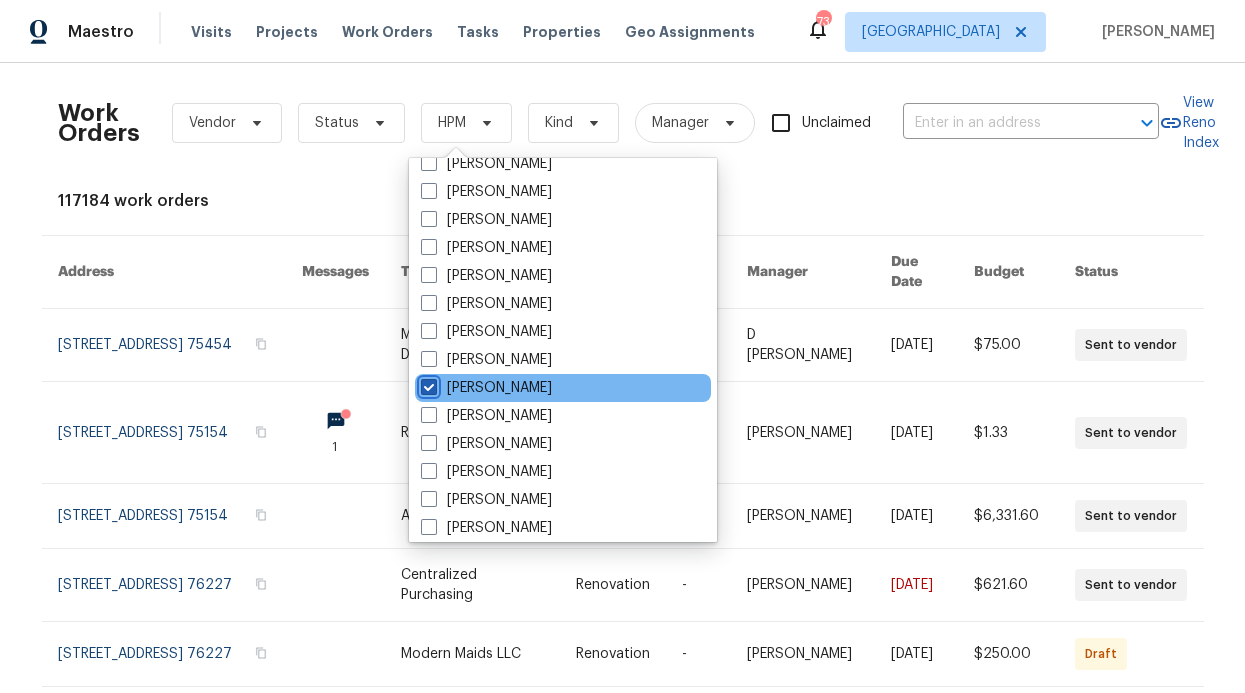 checkbox on "true" 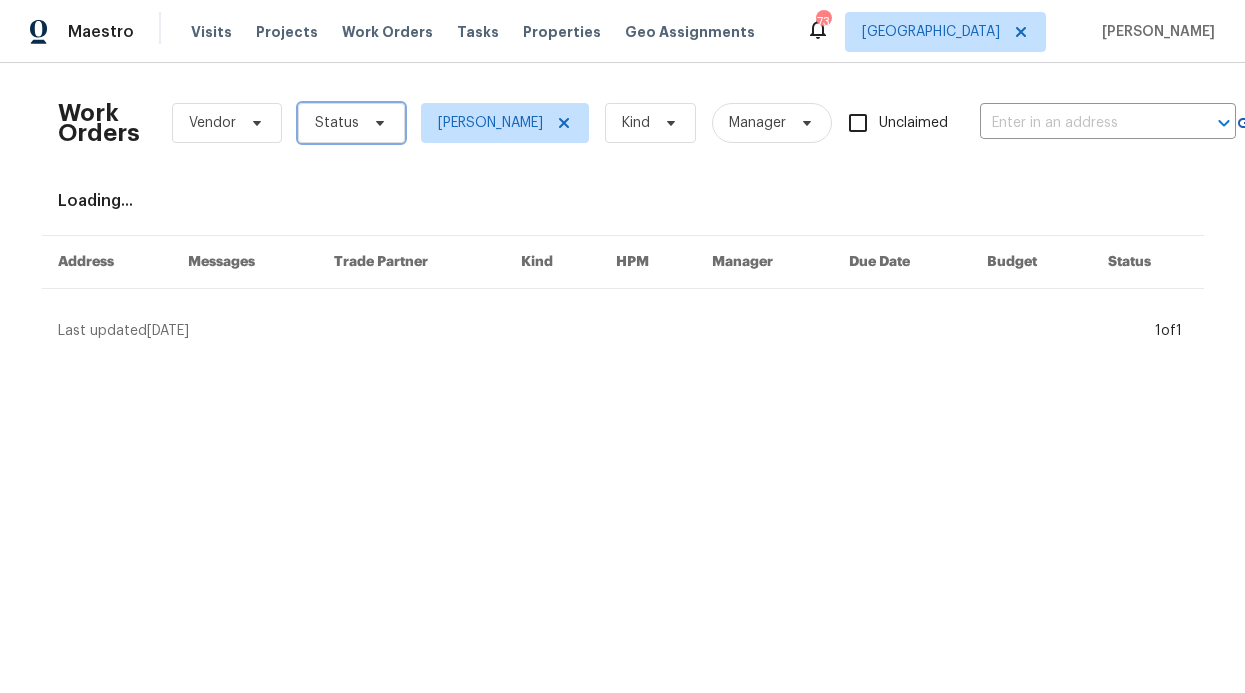 click 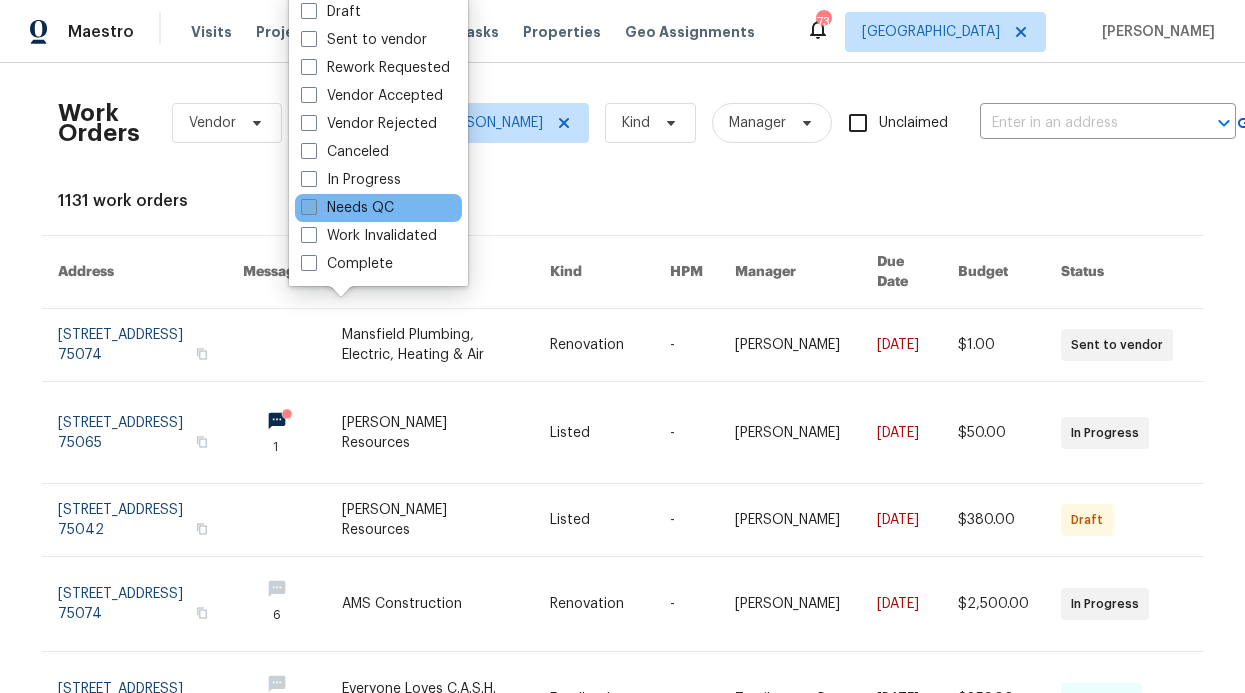 click on "Needs QC" at bounding box center (347, 208) 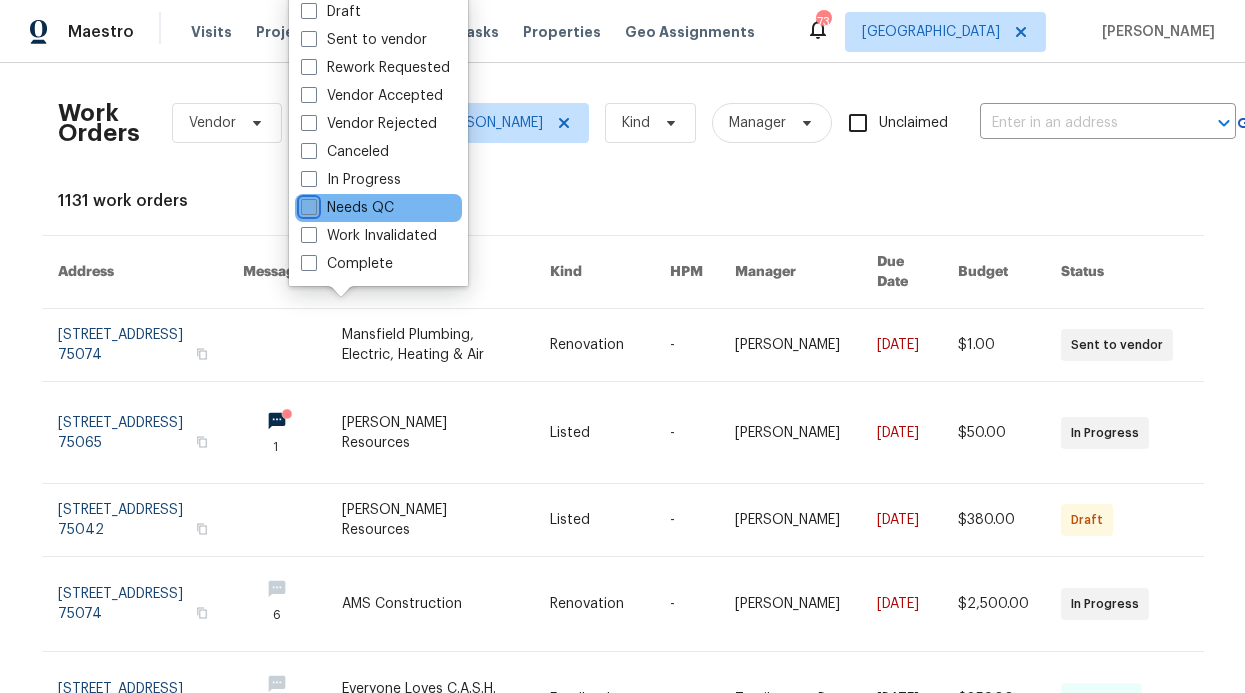 click on "Needs QC" at bounding box center (307, 204) 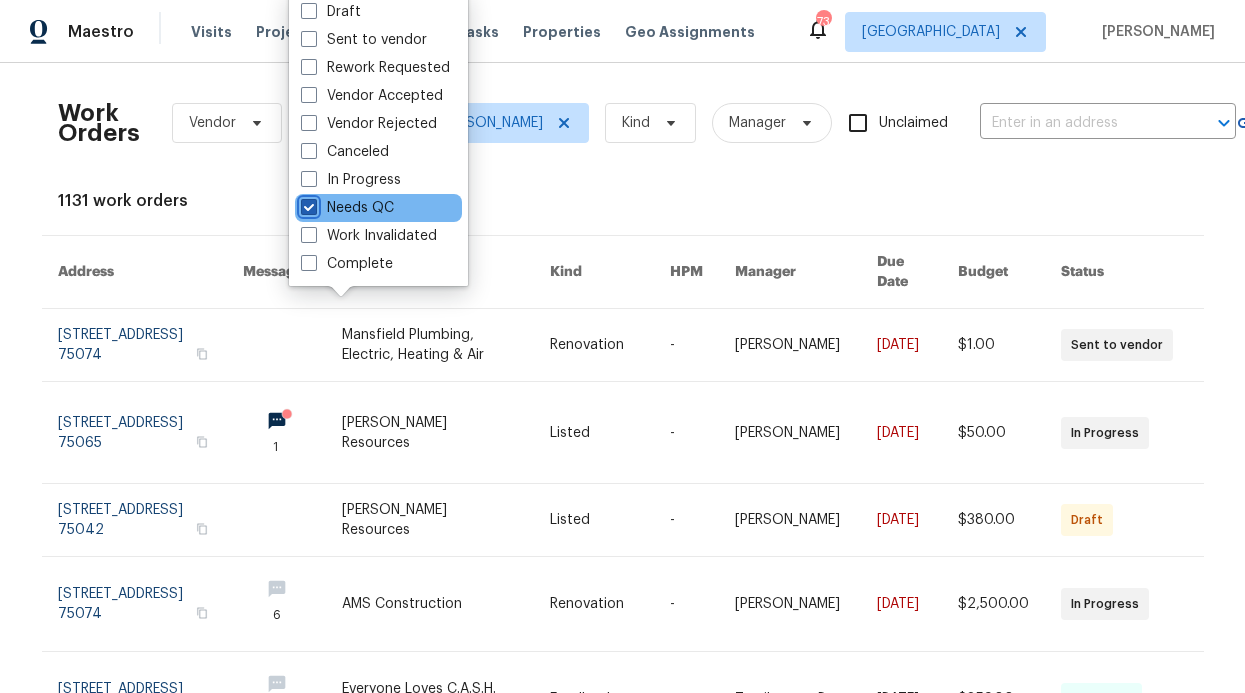 checkbox on "true" 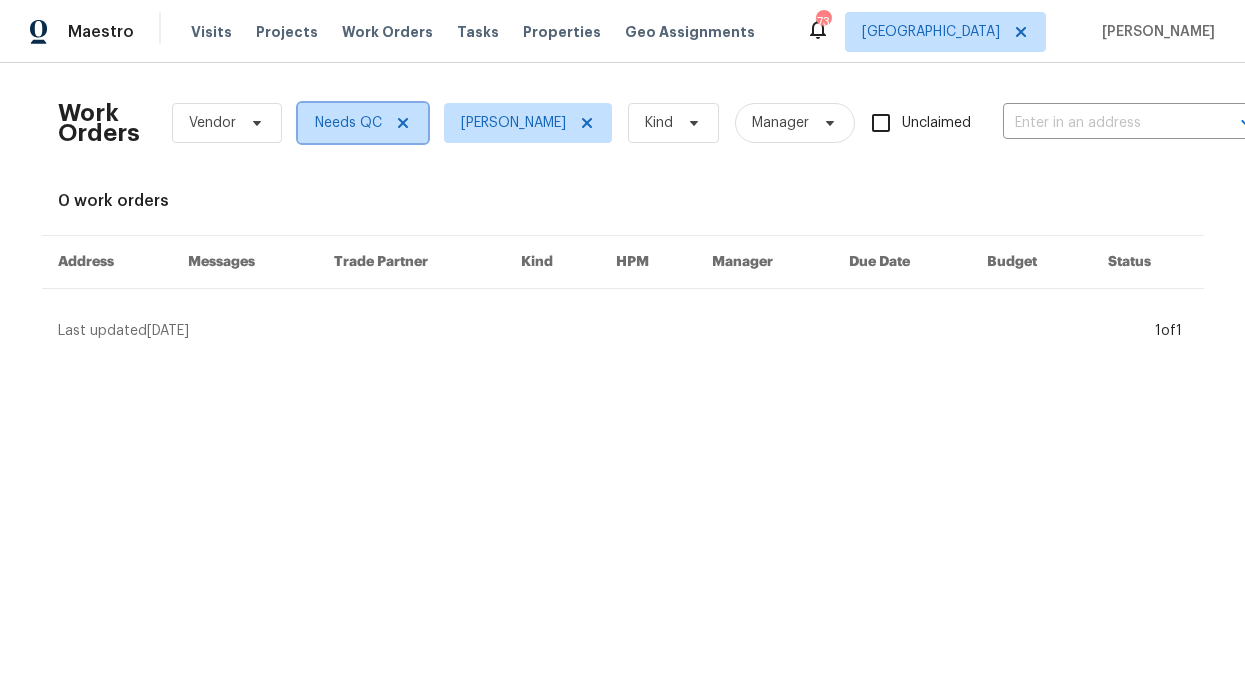 click on "Needs QC" at bounding box center [363, 123] 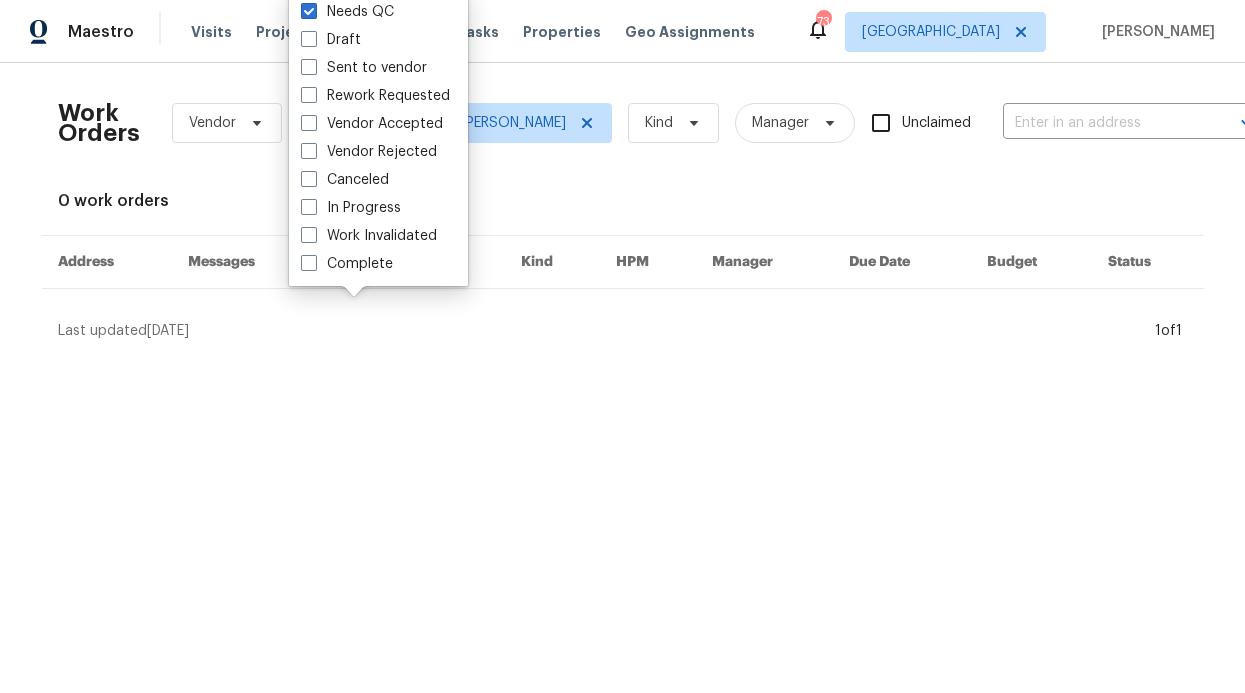 click on "Vendor Accepted" at bounding box center [372, 124] 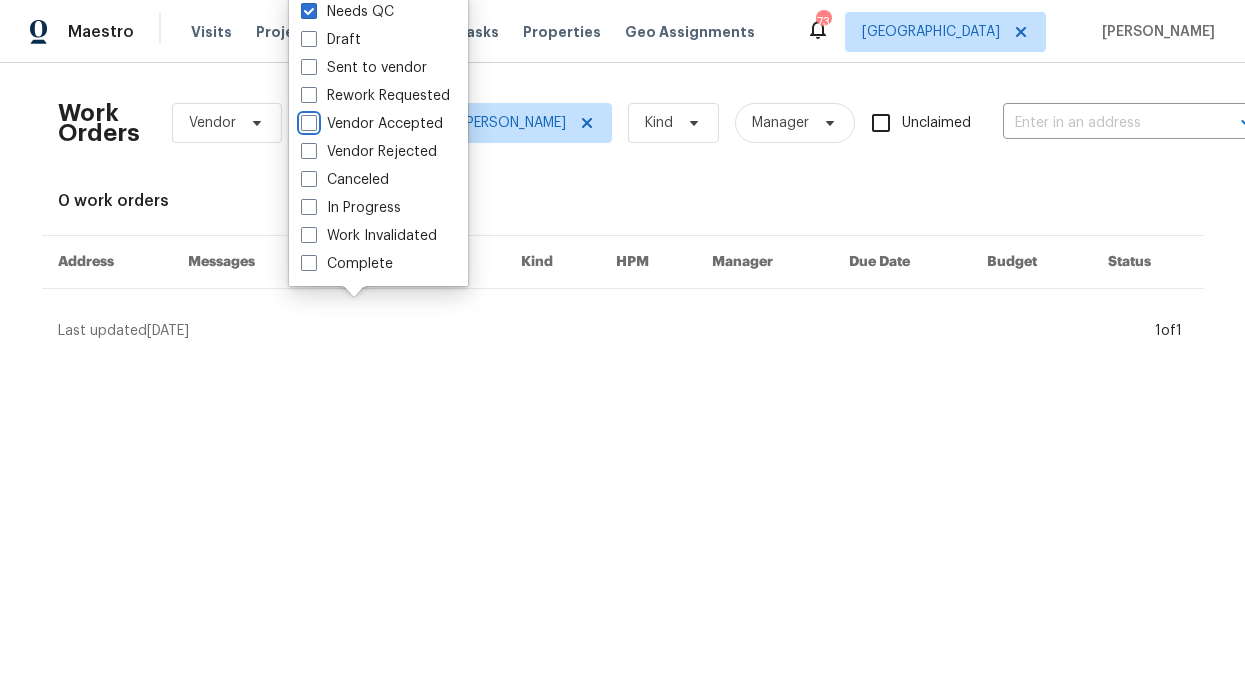 click on "Vendor Accepted" at bounding box center [307, 120] 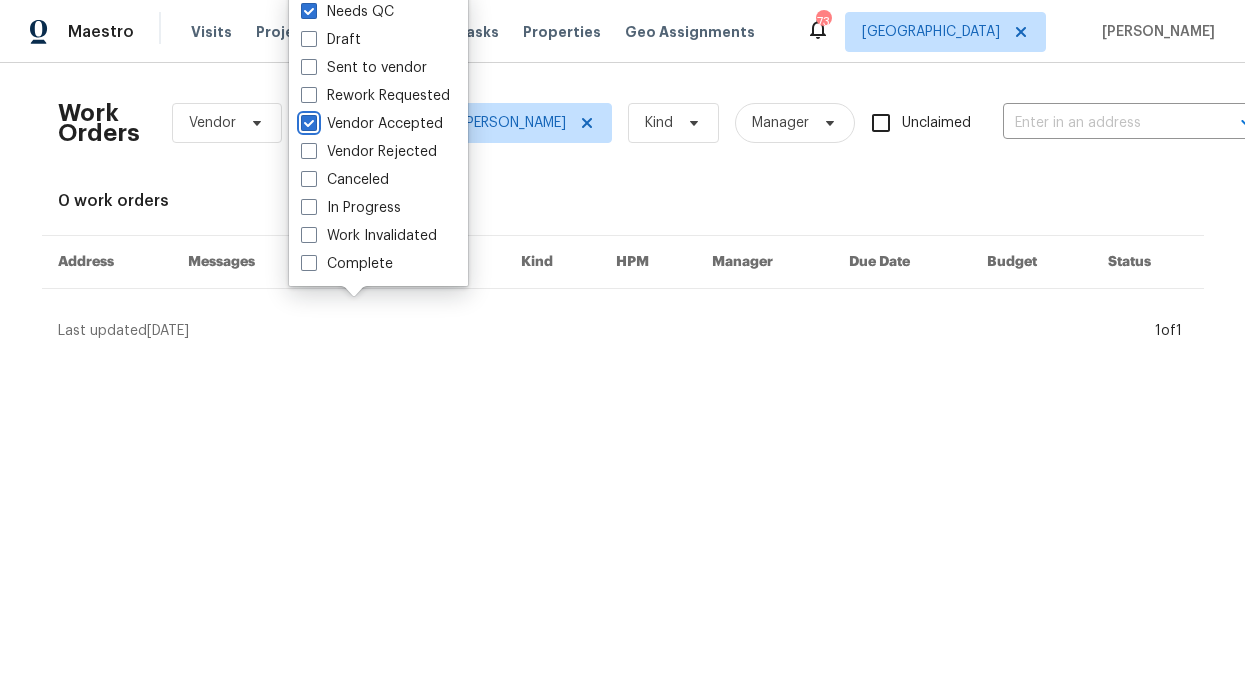 checkbox on "true" 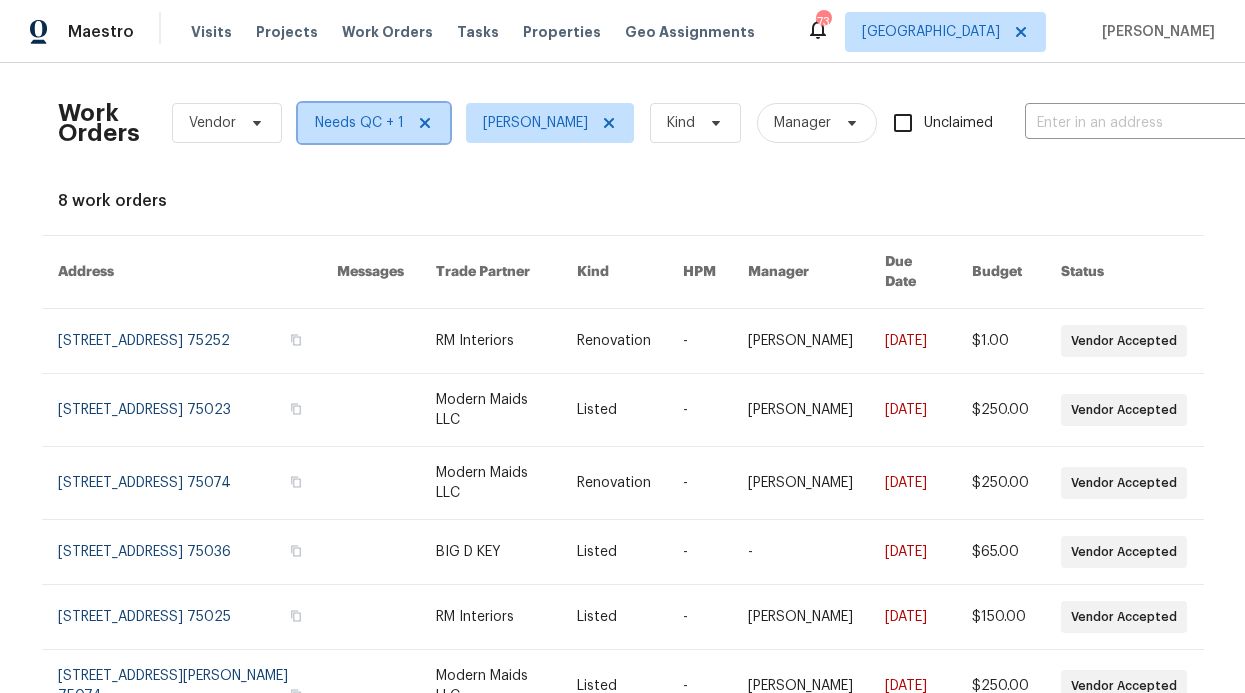 click 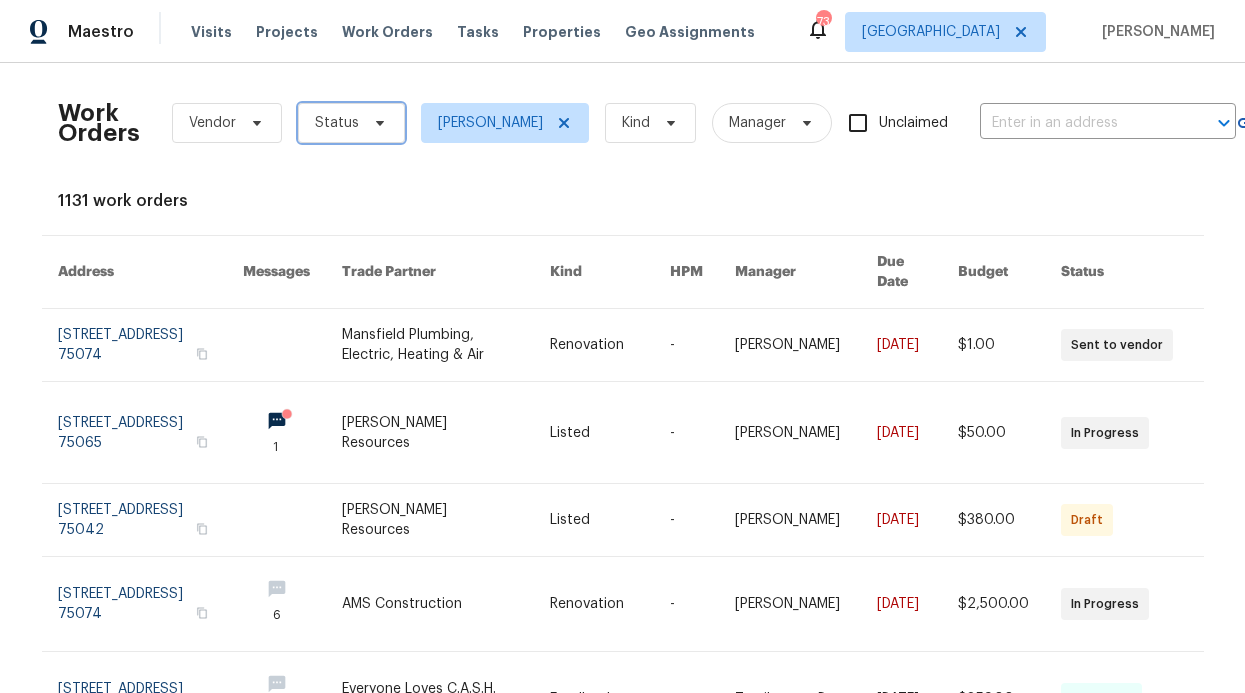 click 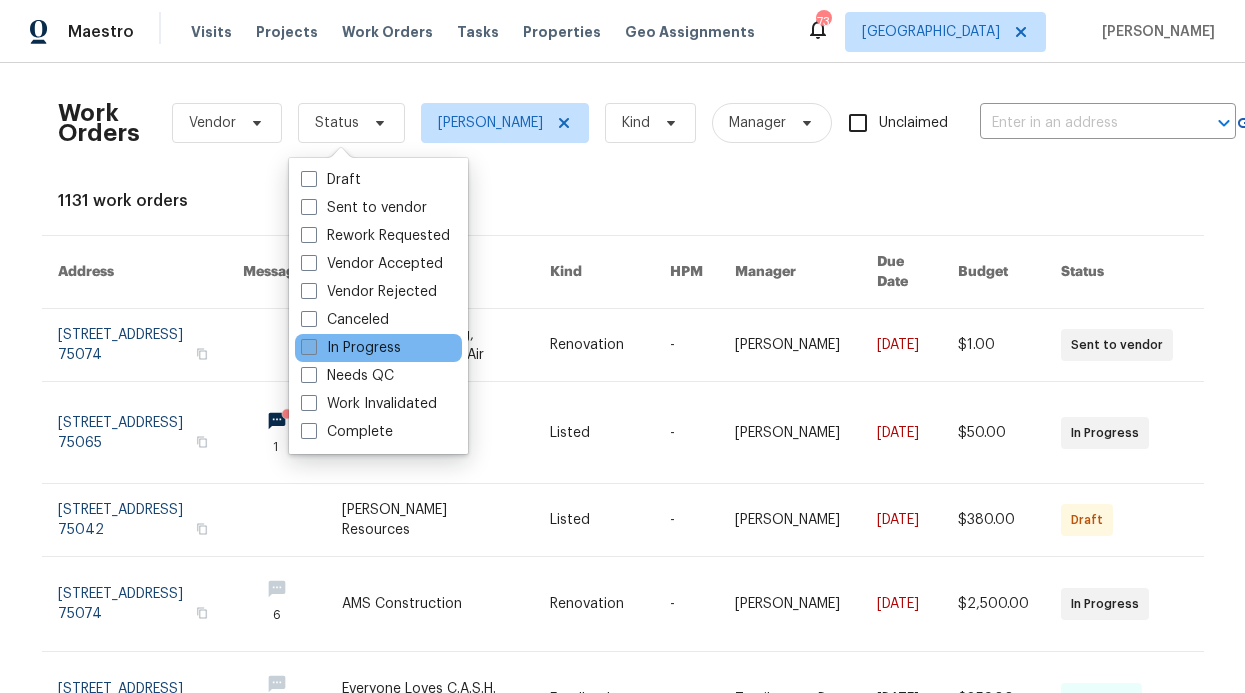 click on "In Progress" at bounding box center [351, 348] 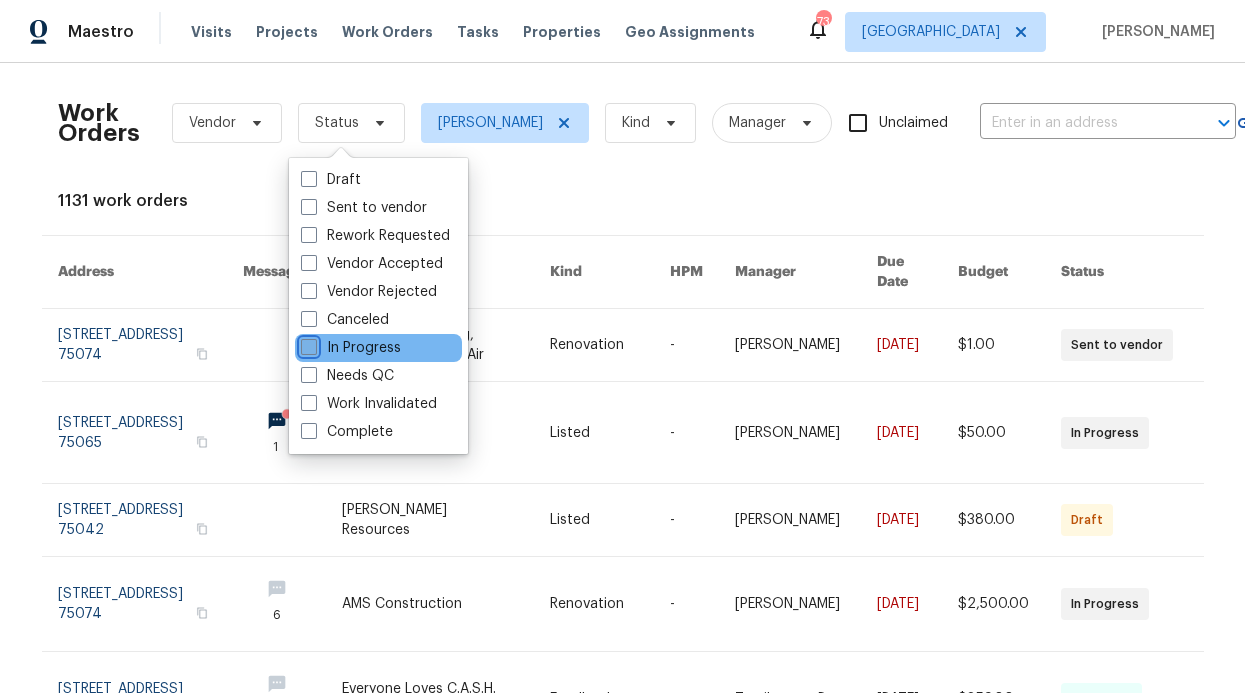 click on "In Progress" at bounding box center (307, 344) 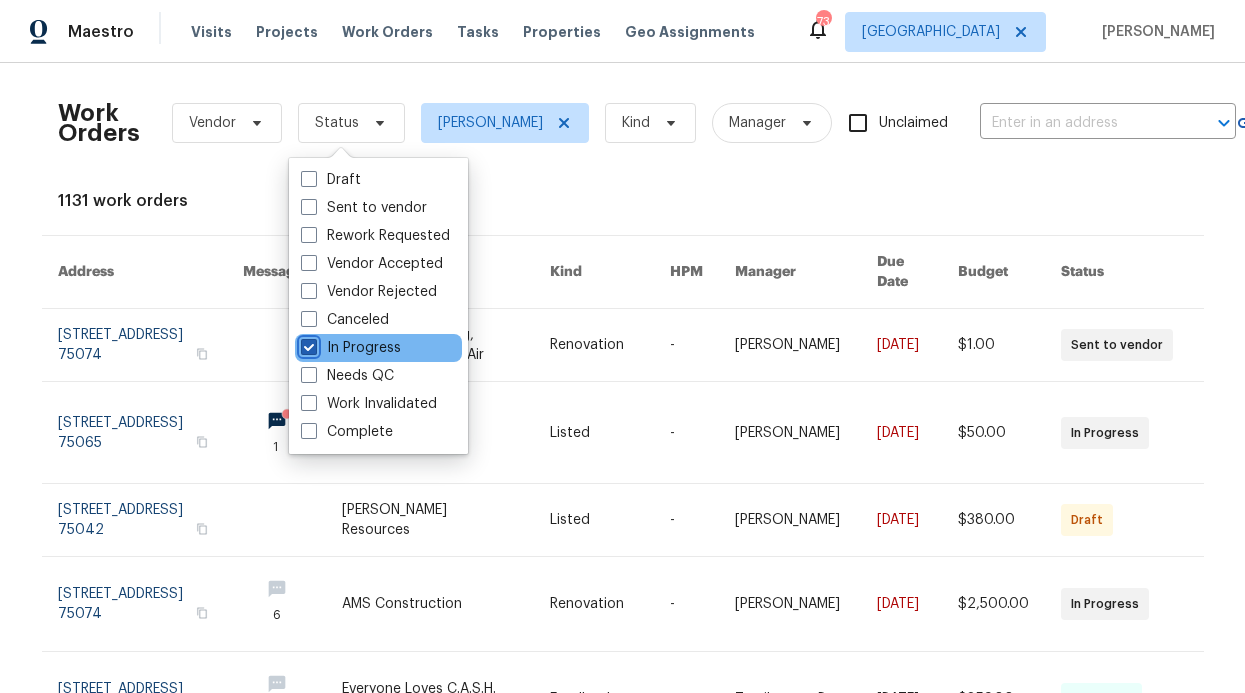 checkbox on "true" 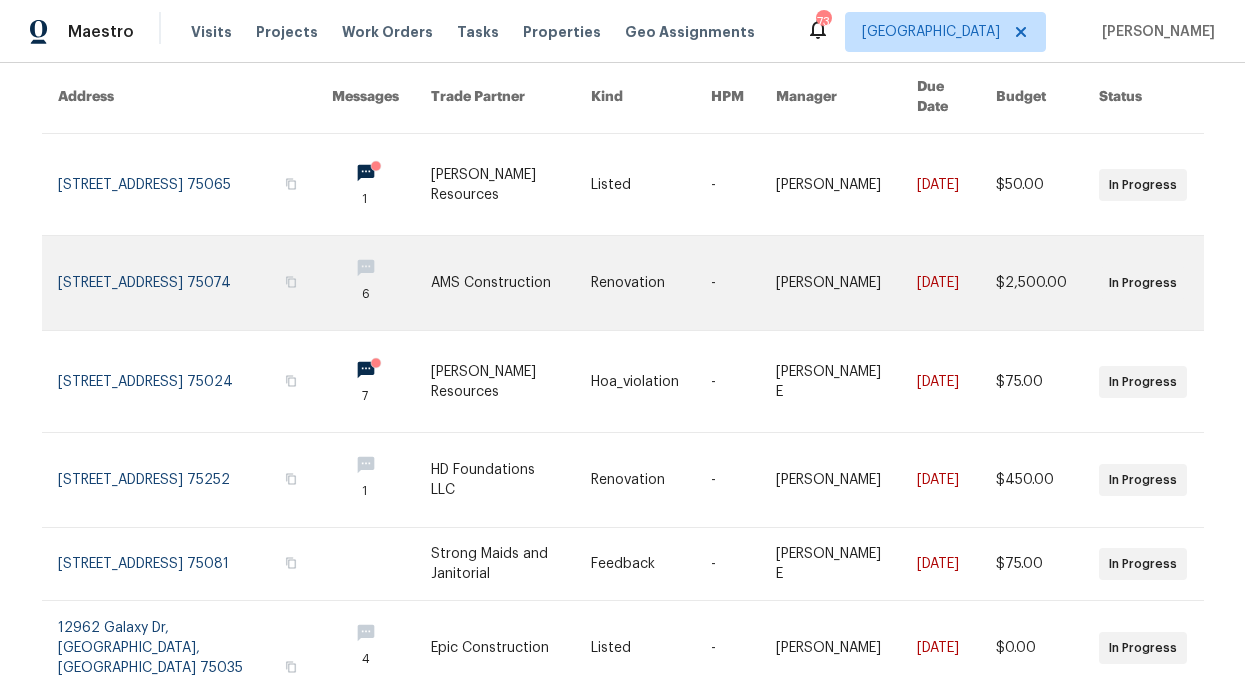 scroll, scrollTop: 174, scrollLeft: 0, axis: vertical 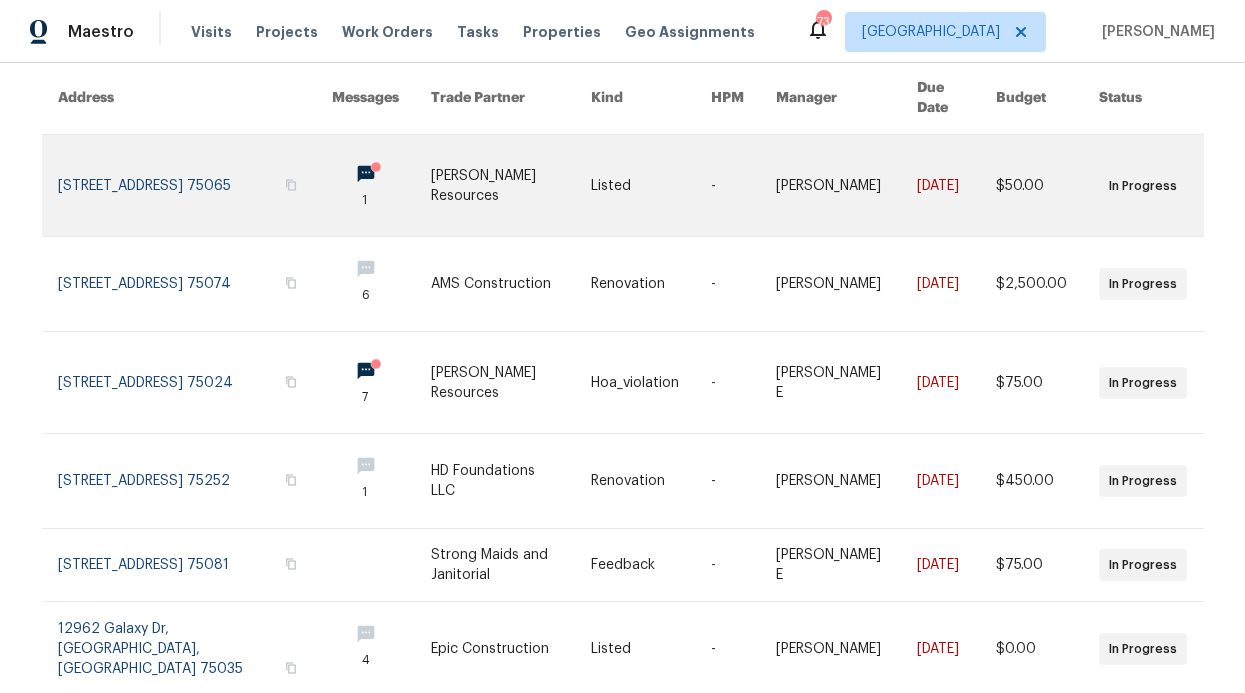 click at bounding box center [381, 185] 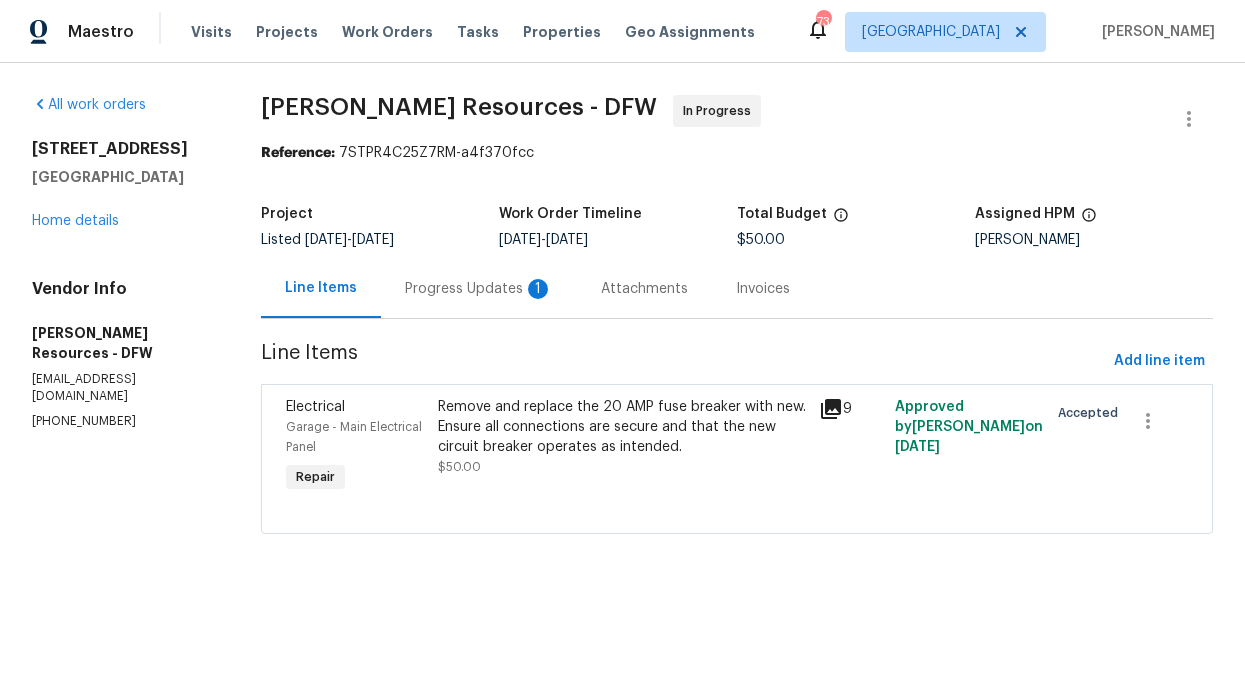 click on "Progress Updates 1" at bounding box center (479, 289) 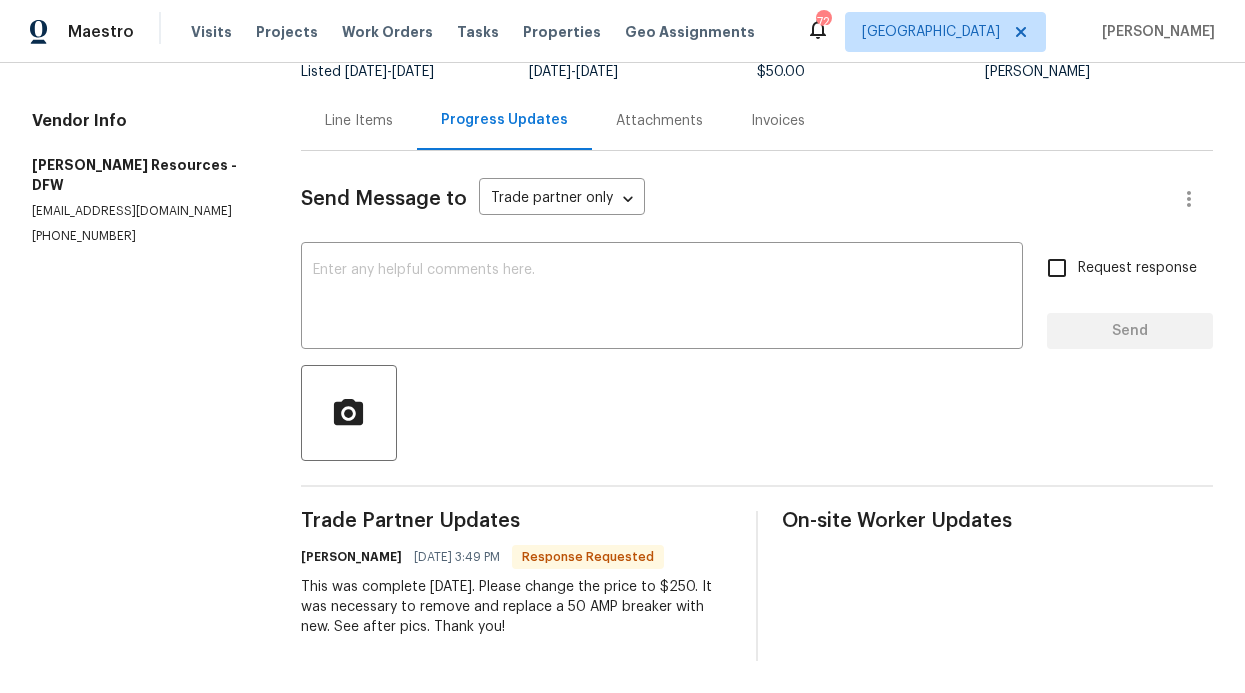 scroll, scrollTop: 183, scrollLeft: 0, axis: vertical 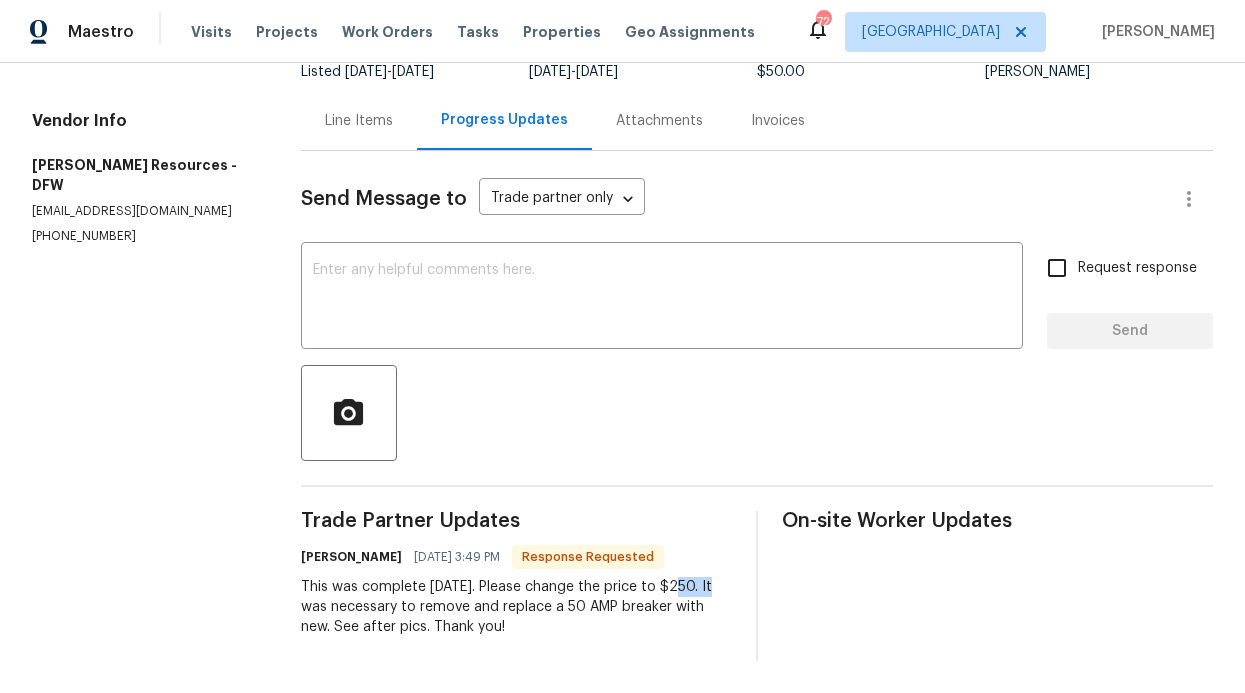 drag, startPoint x: 719, startPoint y: 571, endPoint x: 667, endPoint y: 571, distance: 52 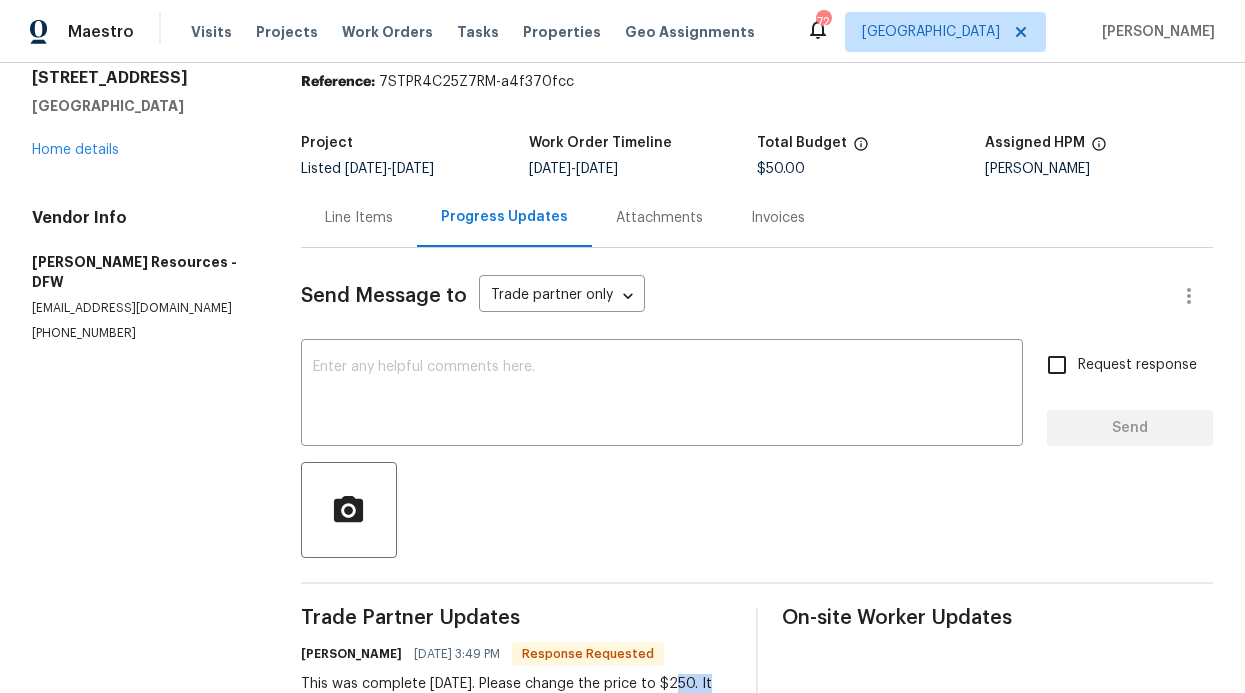scroll, scrollTop: 0, scrollLeft: 0, axis: both 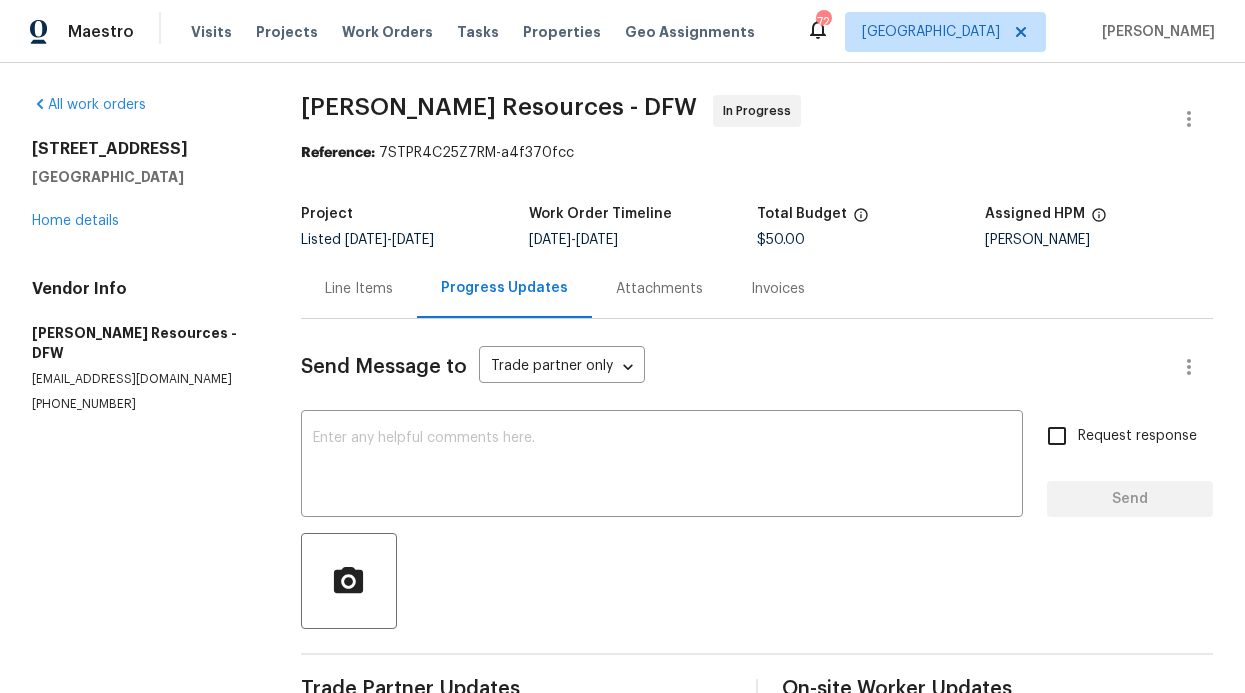click on "Line Items" at bounding box center (359, 289) 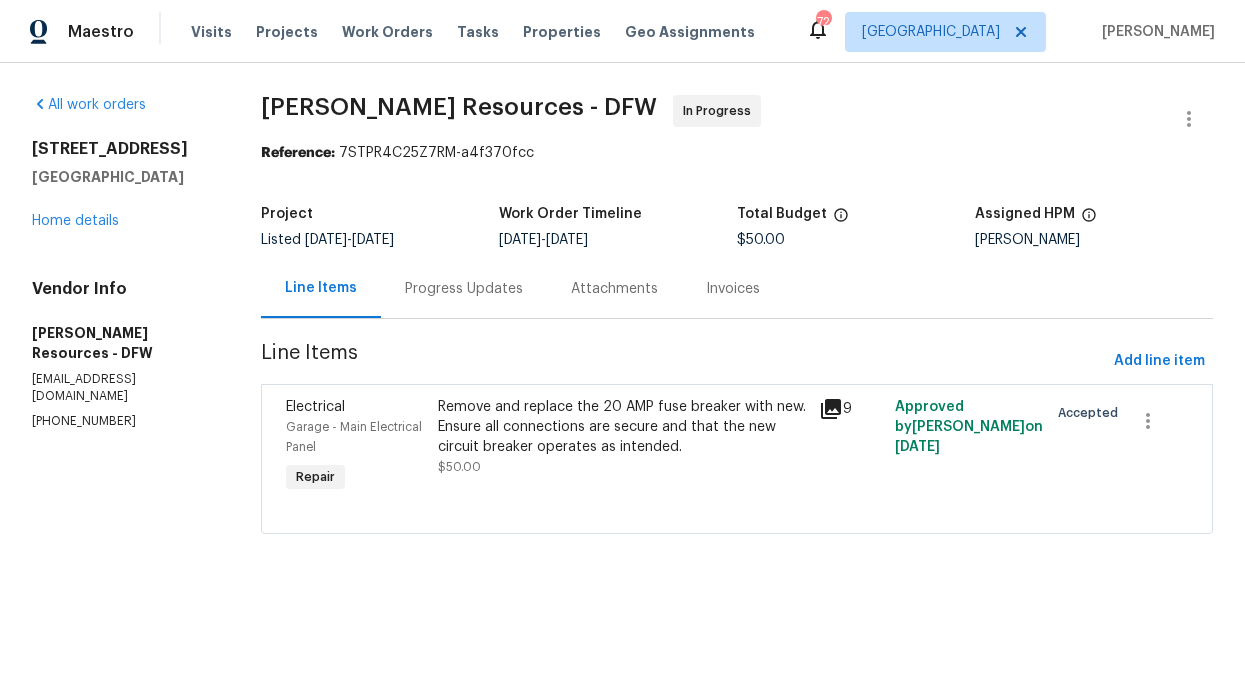 click on "Remove and replace the 20 AMP fuse breaker with new. Ensure all connections are secure and that the new circuit breaker operates as intended." at bounding box center (622, 427) 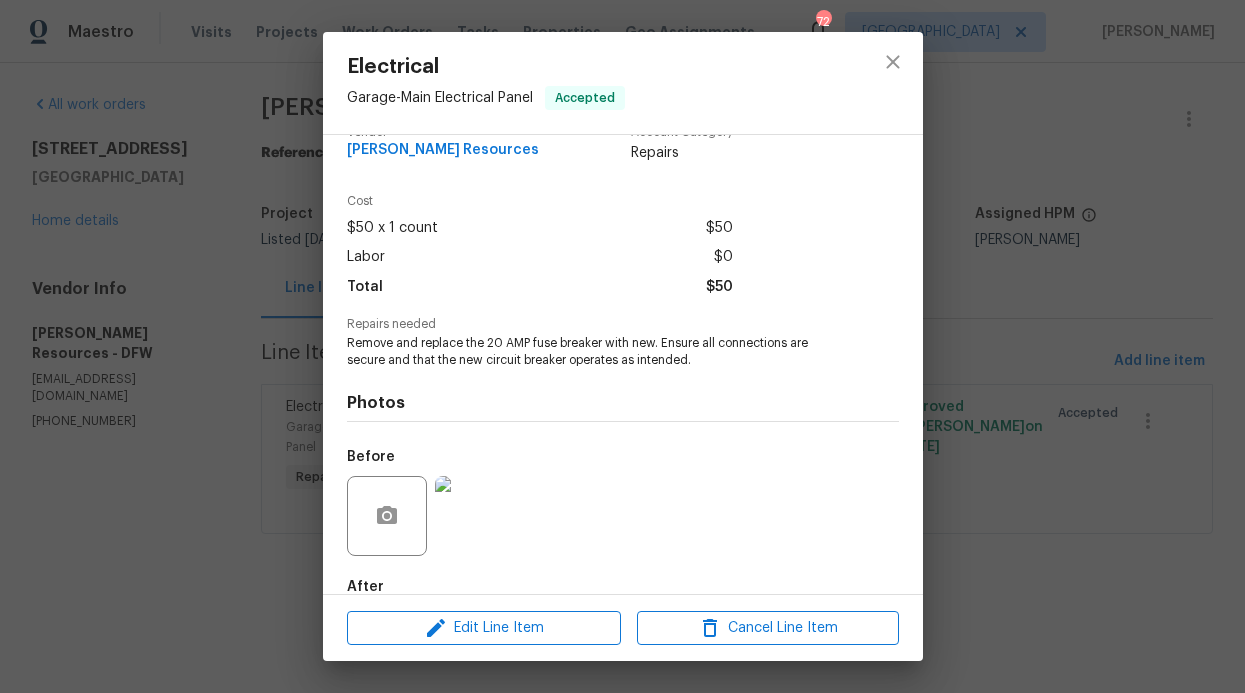 scroll, scrollTop: 33, scrollLeft: 0, axis: vertical 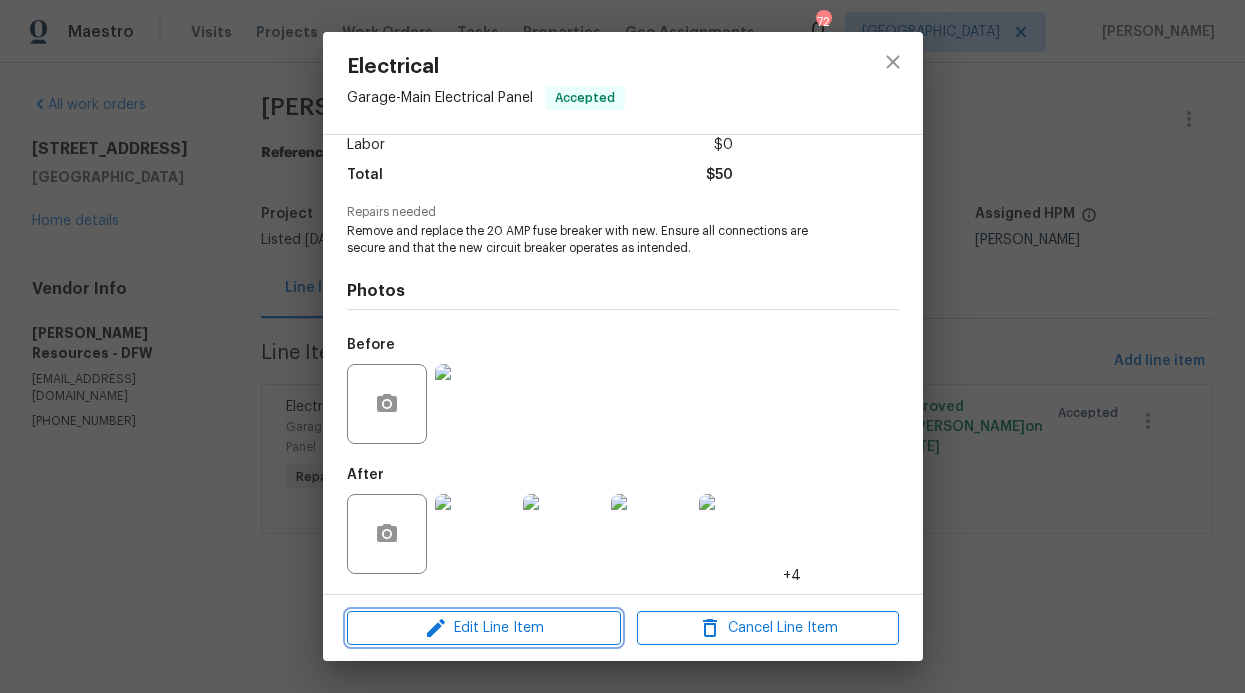 click on "Edit Line Item" at bounding box center (484, 628) 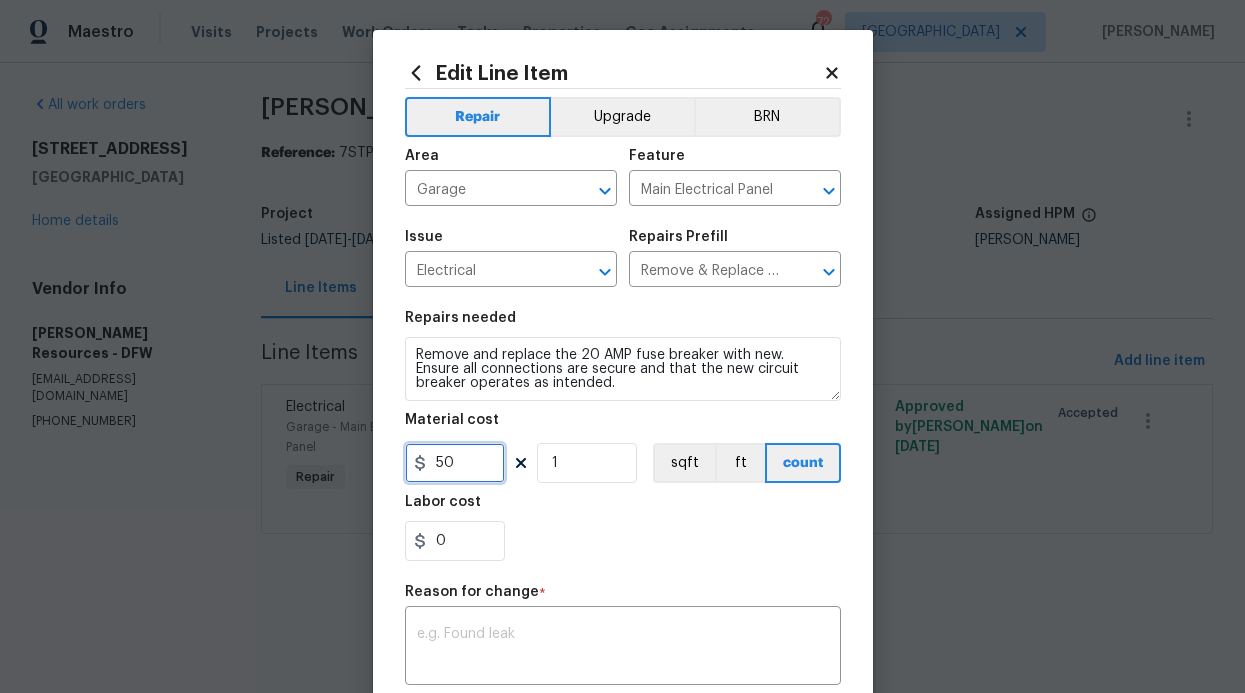 click on "50" at bounding box center [455, 463] 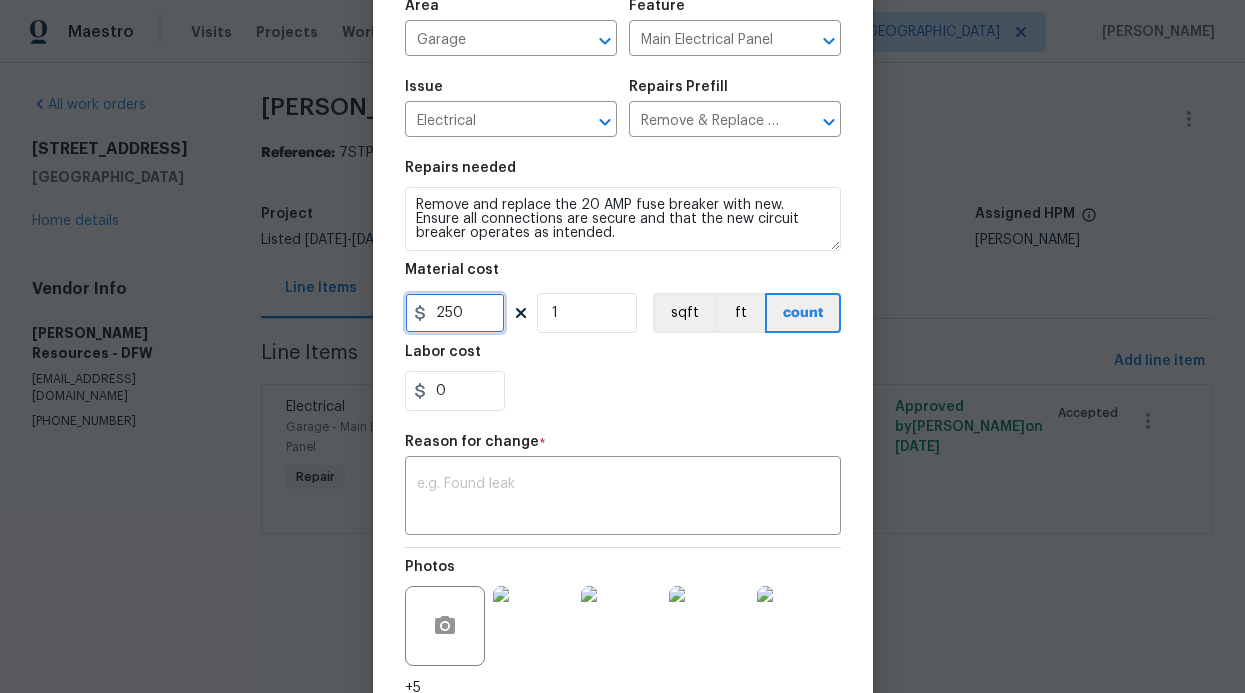 scroll, scrollTop: 313, scrollLeft: 0, axis: vertical 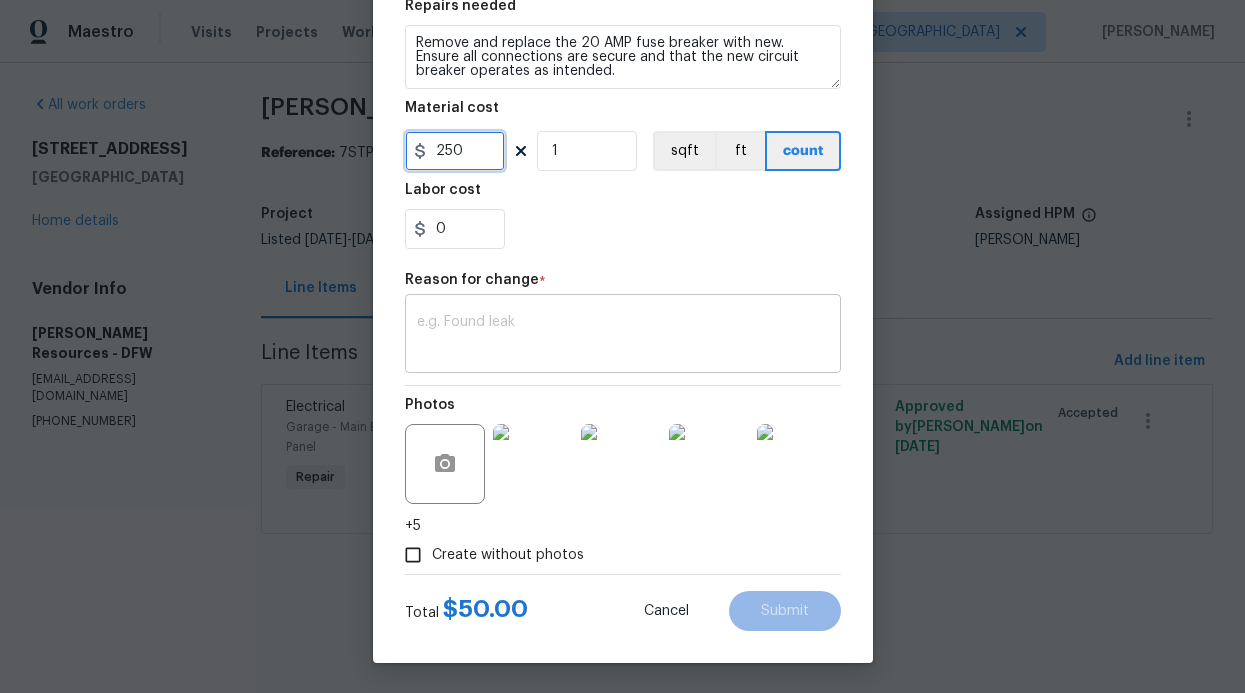 type on "250" 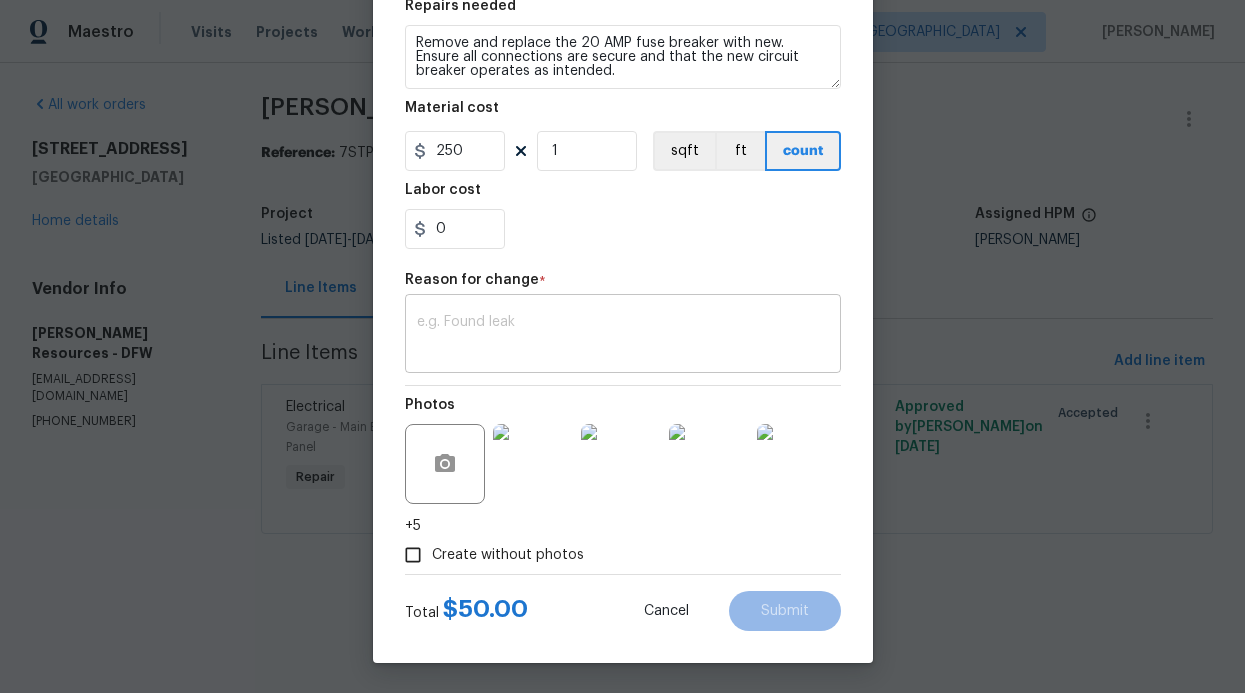 click on "x ​" at bounding box center [623, 336] 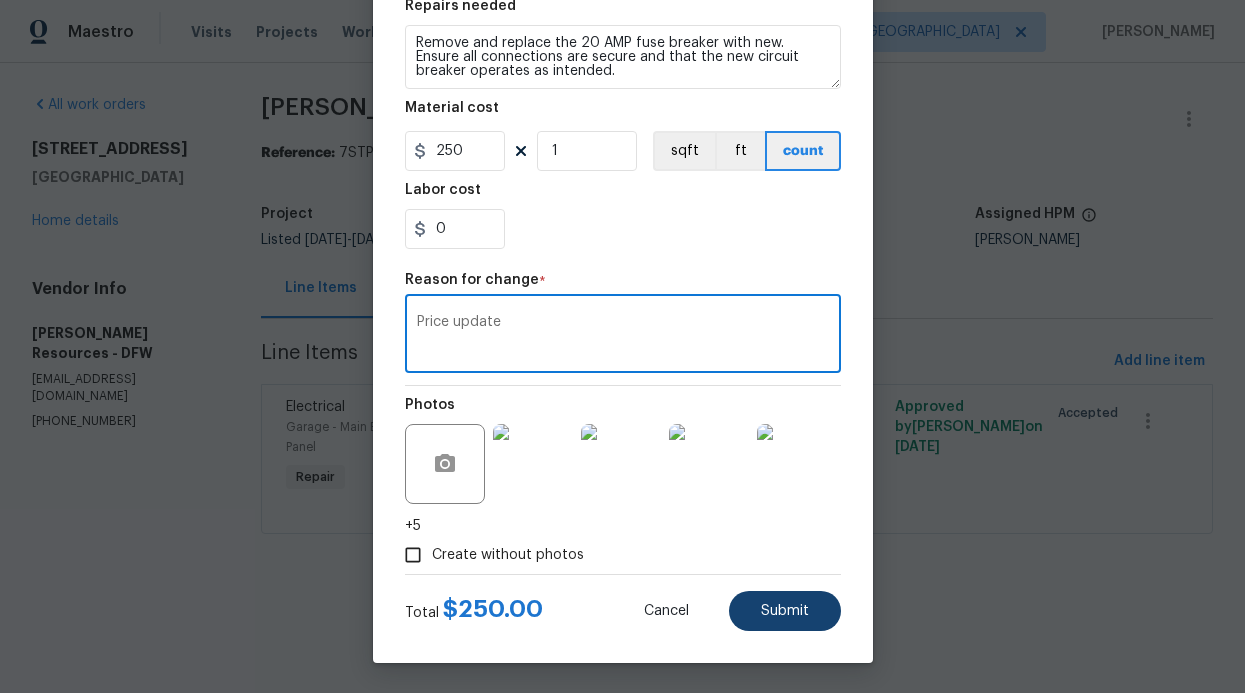 type on "Price update" 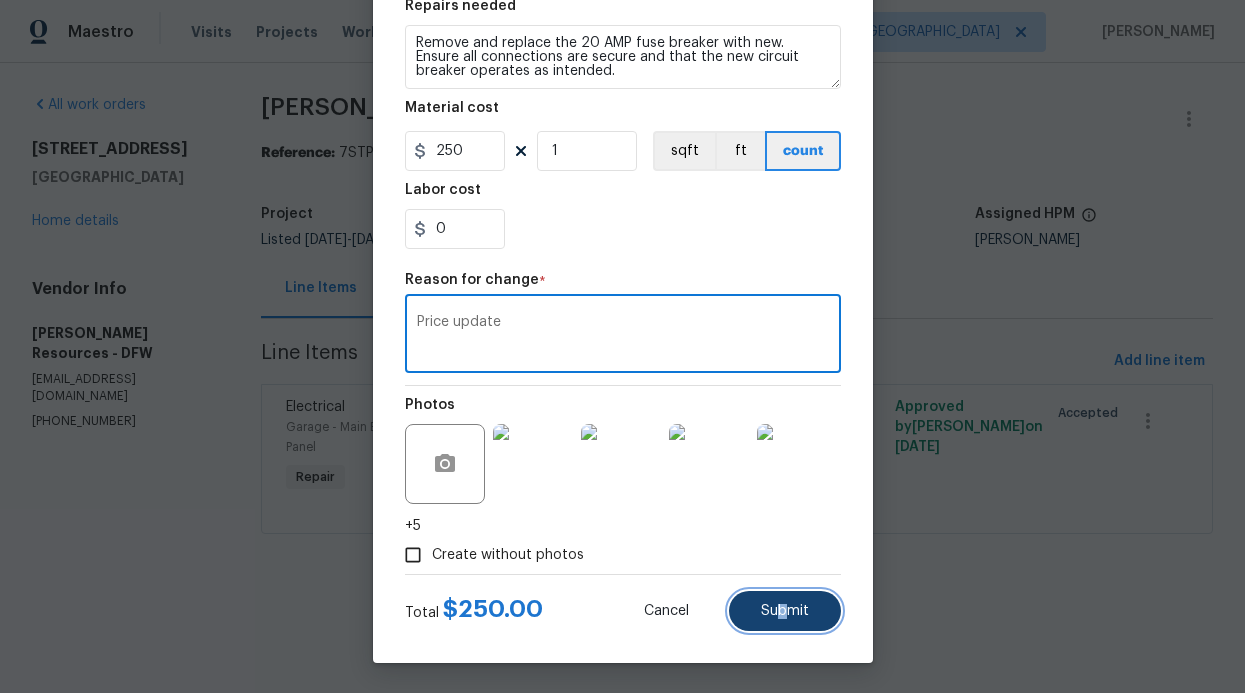 click on "Submit" at bounding box center (785, 611) 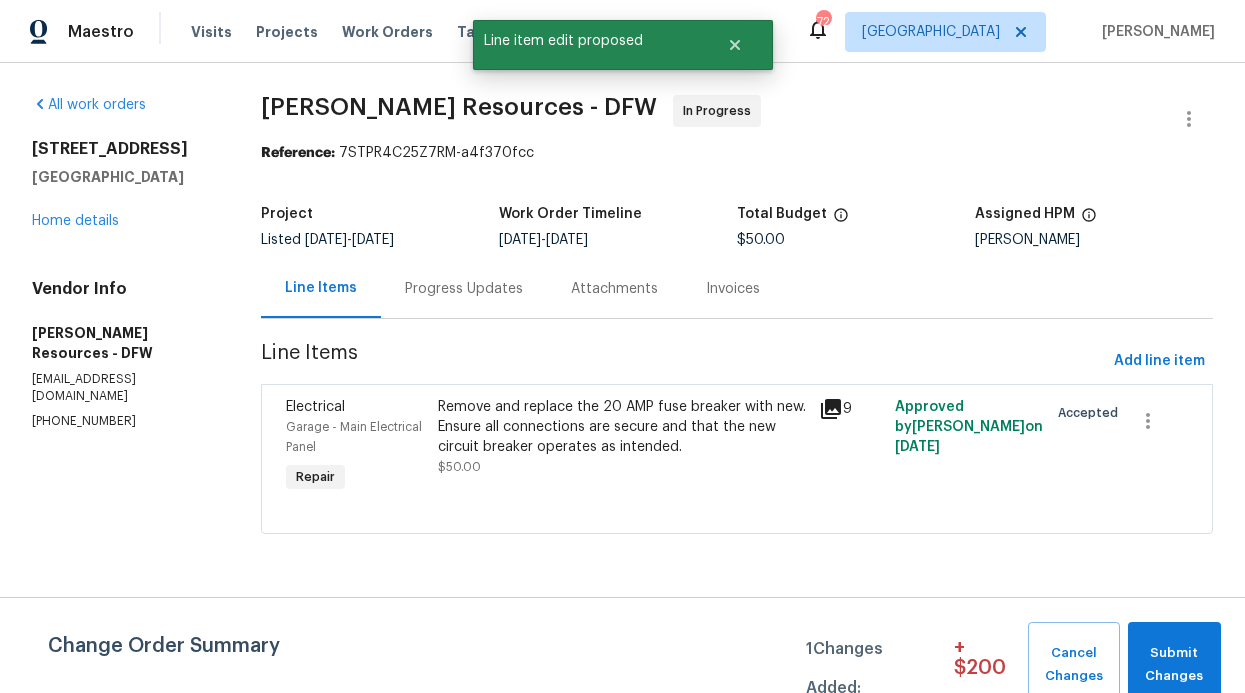 scroll, scrollTop: 0, scrollLeft: 0, axis: both 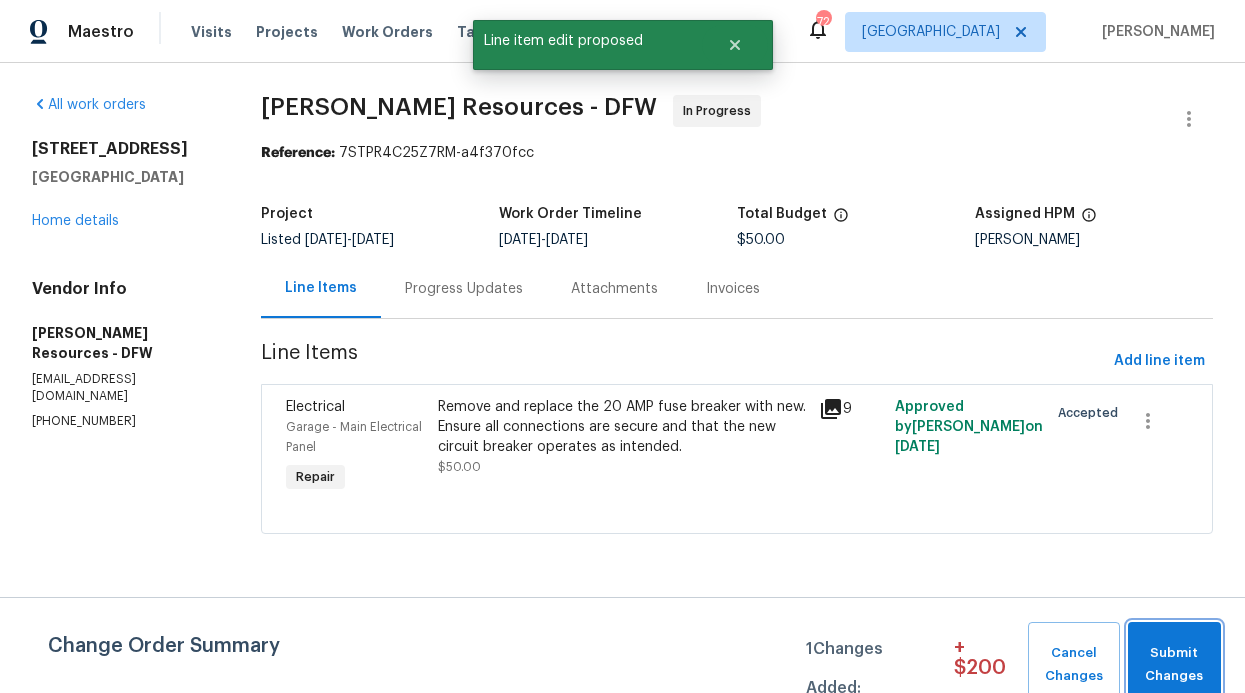 click on "Submit Changes" at bounding box center (1174, 665) 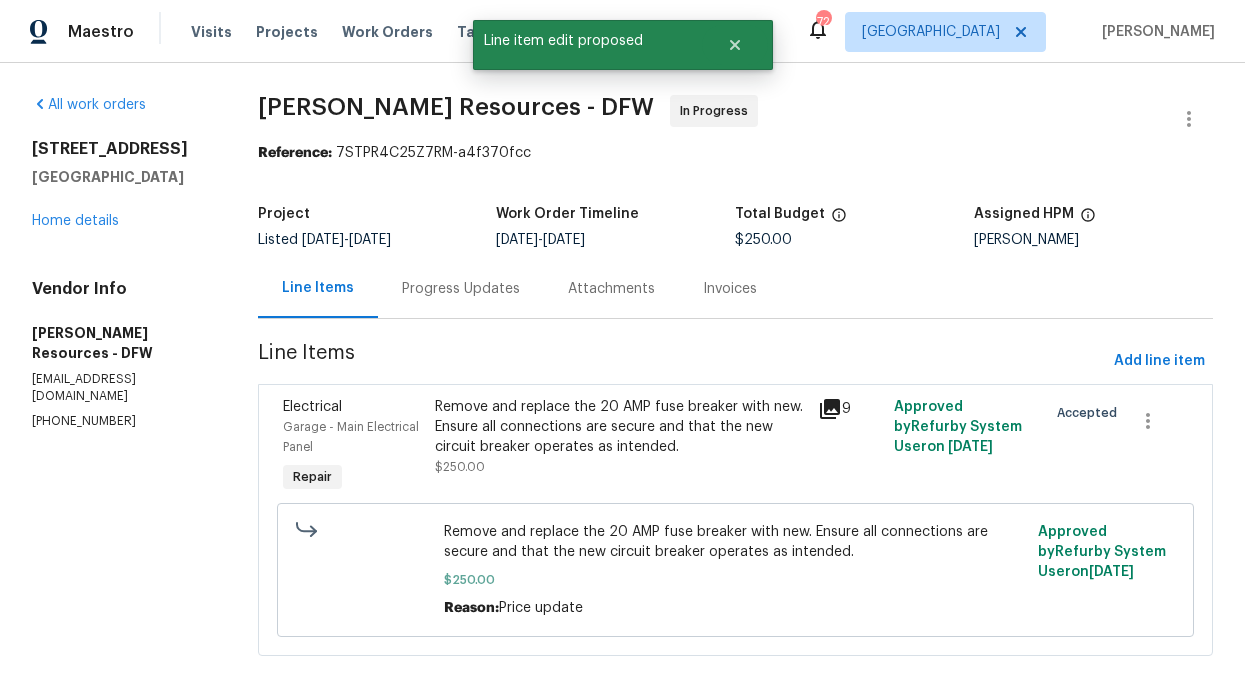 click on "Progress Updates" at bounding box center [461, 289] 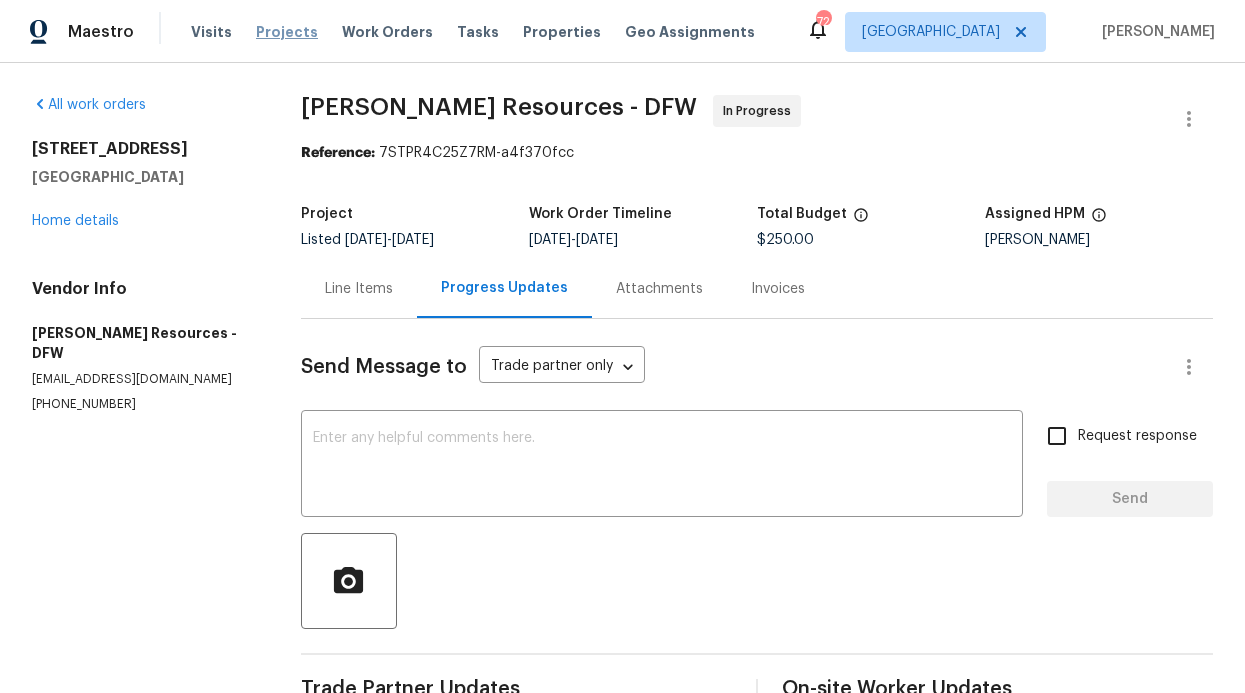 click on "Projects" at bounding box center (287, 32) 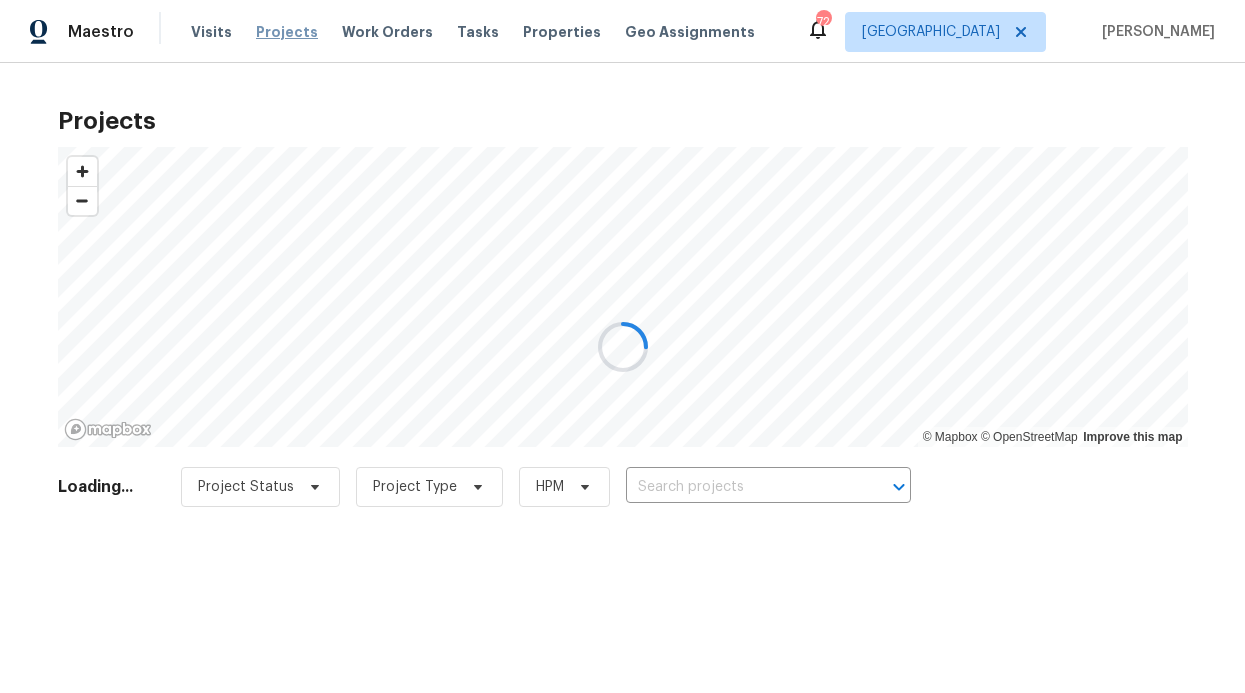 click at bounding box center [622, 346] 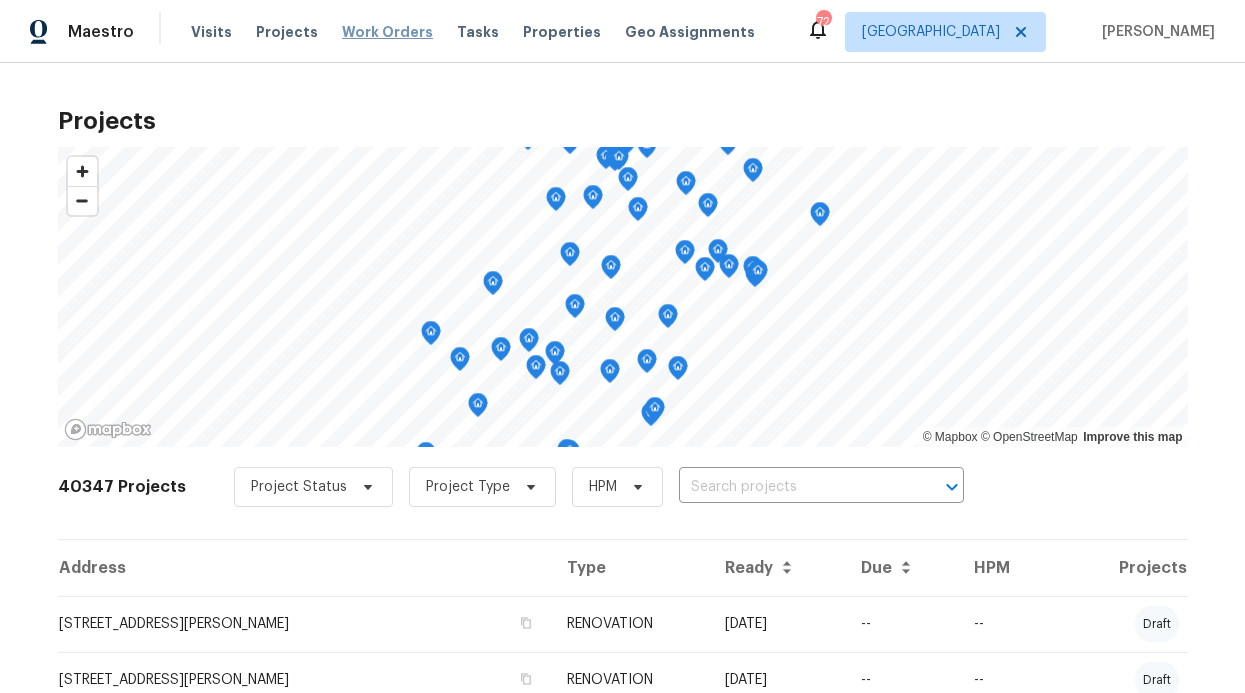 click on "Work Orders" at bounding box center [387, 32] 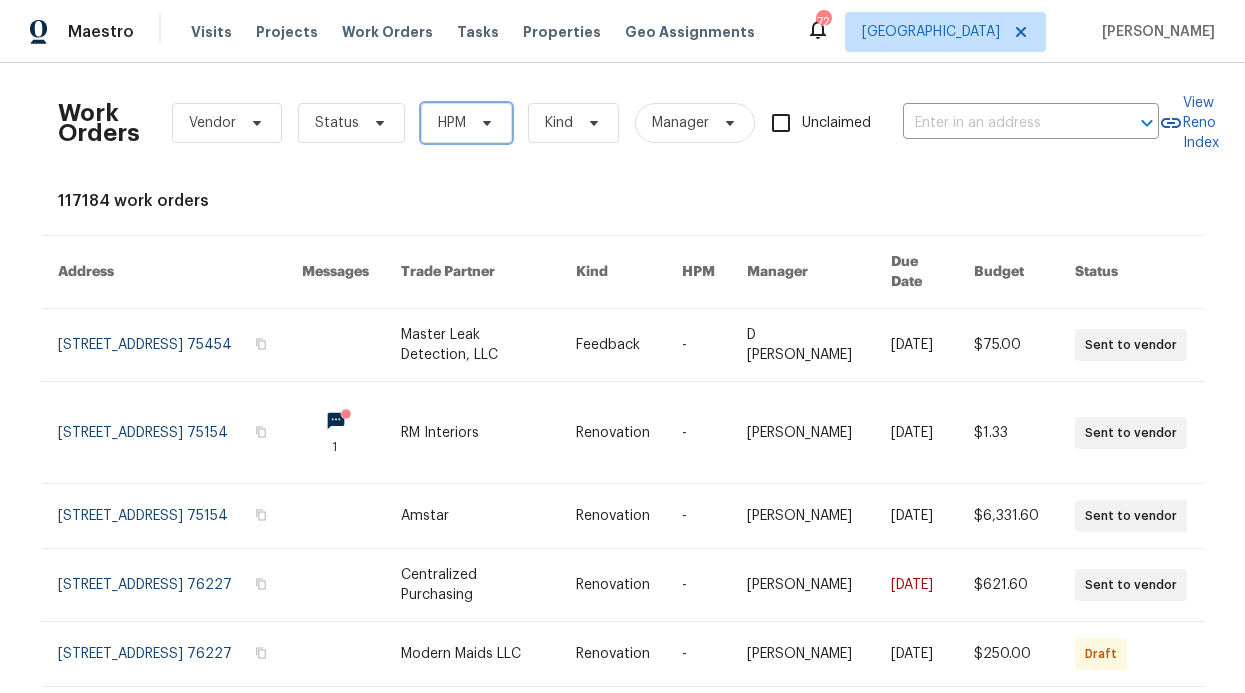 click on "HPM" at bounding box center (466, 123) 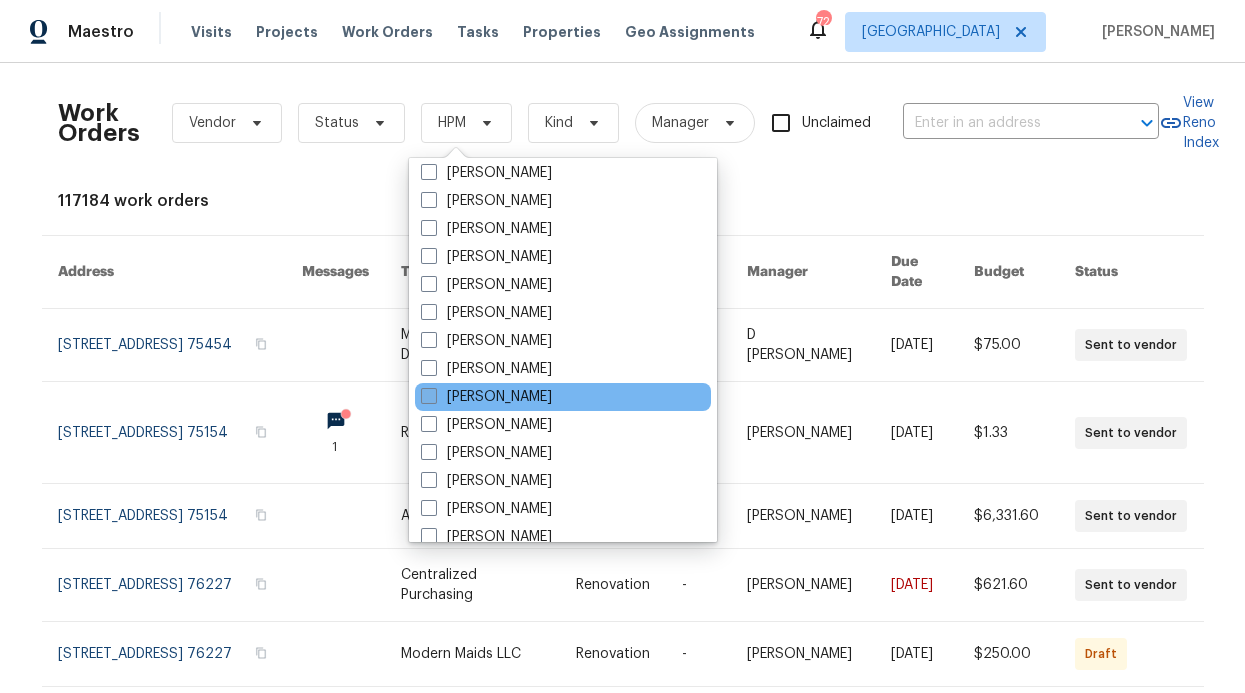 scroll, scrollTop: 1073, scrollLeft: 0, axis: vertical 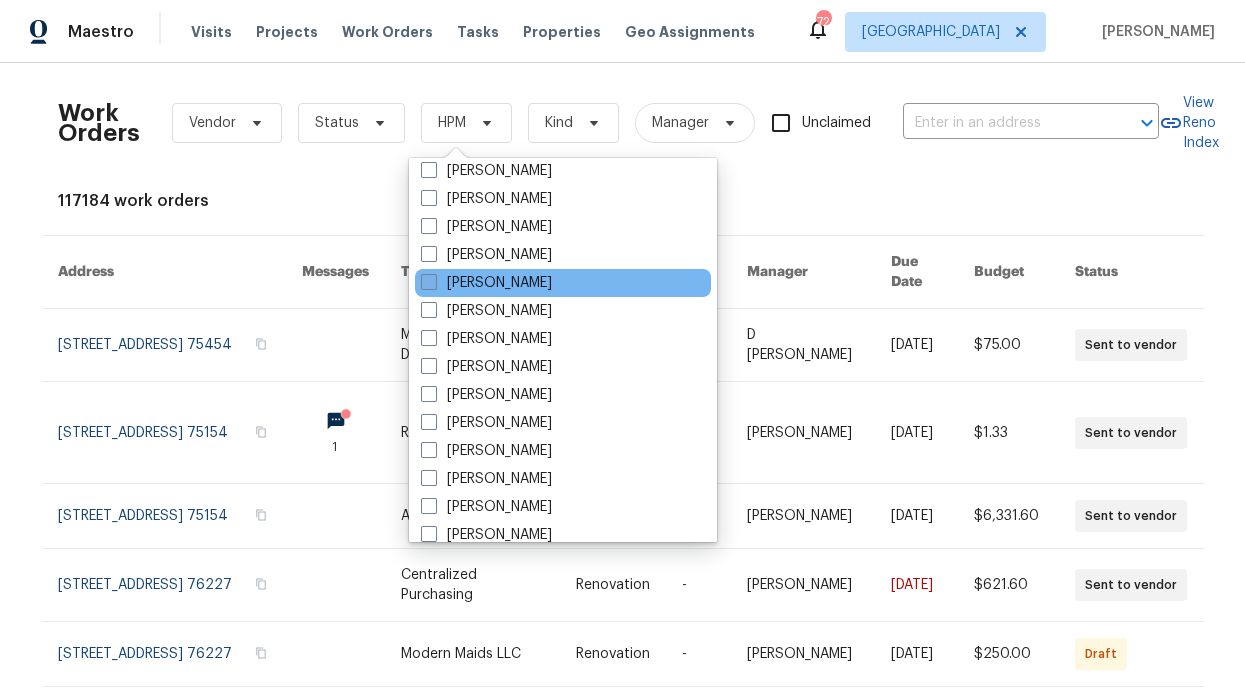 click on "[PERSON_NAME]" at bounding box center [486, 283] 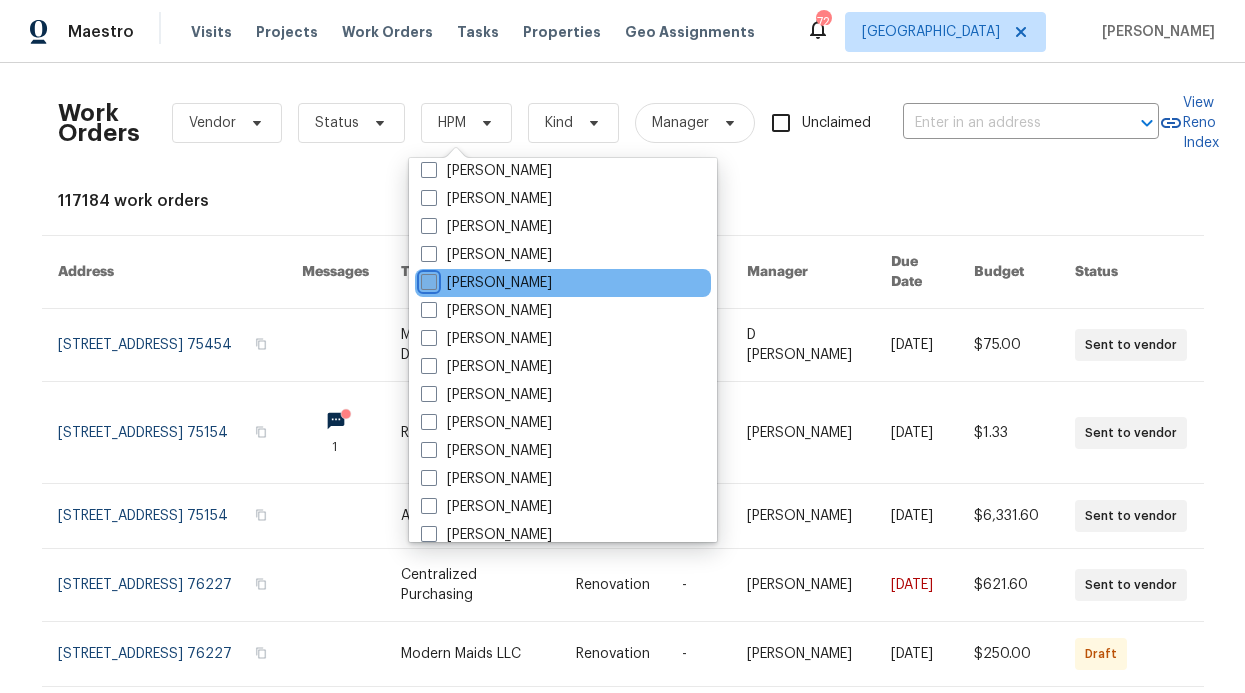 click on "[PERSON_NAME]" at bounding box center [427, 279] 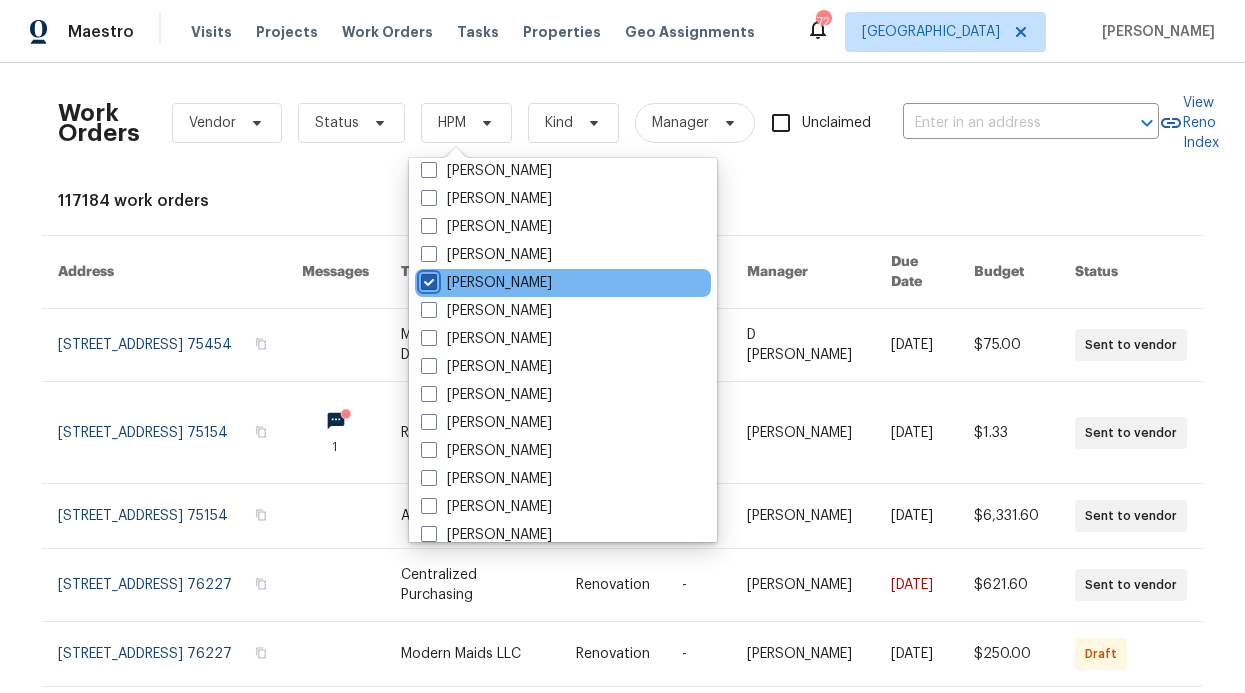 checkbox on "true" 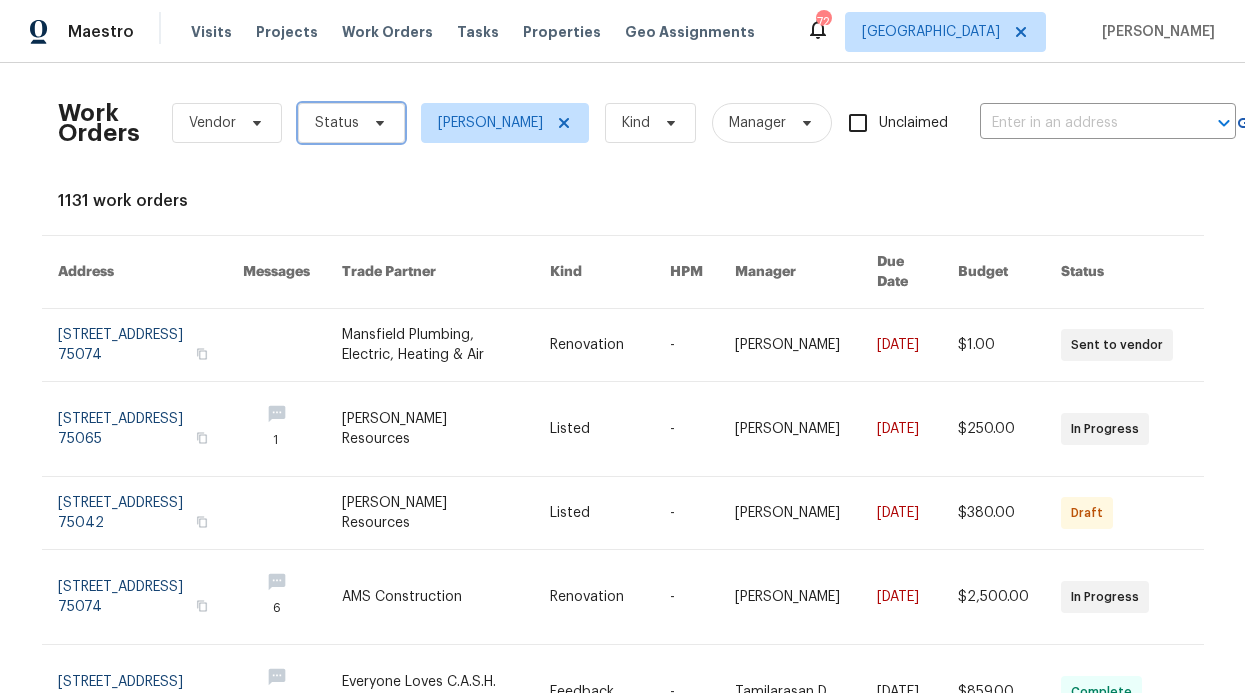 click on "Status" at bounding box center [351, 123] 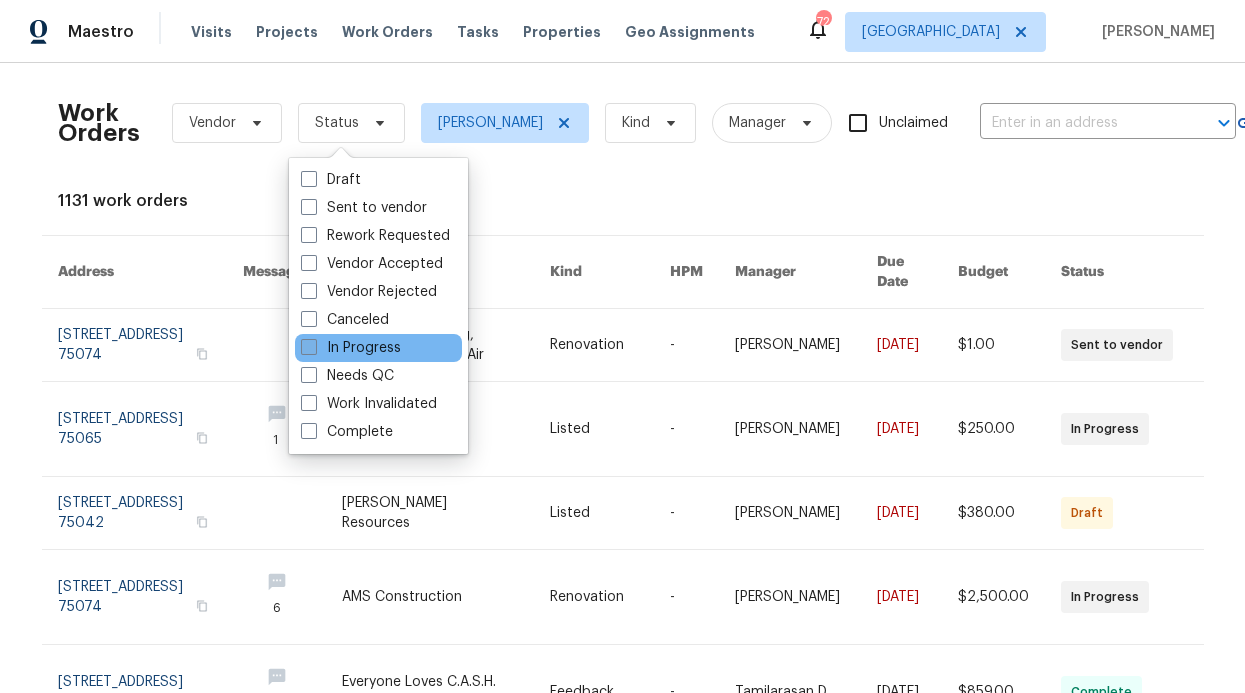 click on "In Progress" at bounding box center [351, 348] 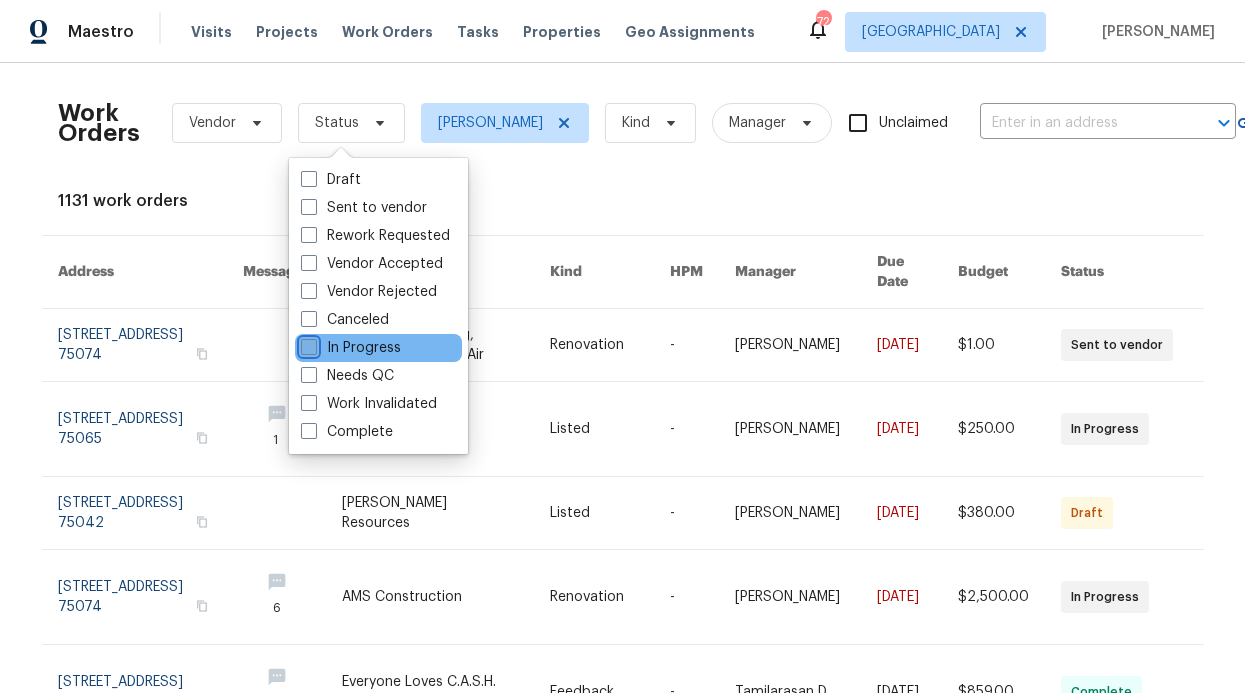 click on "In Progress" at bounding box center (307, 344) 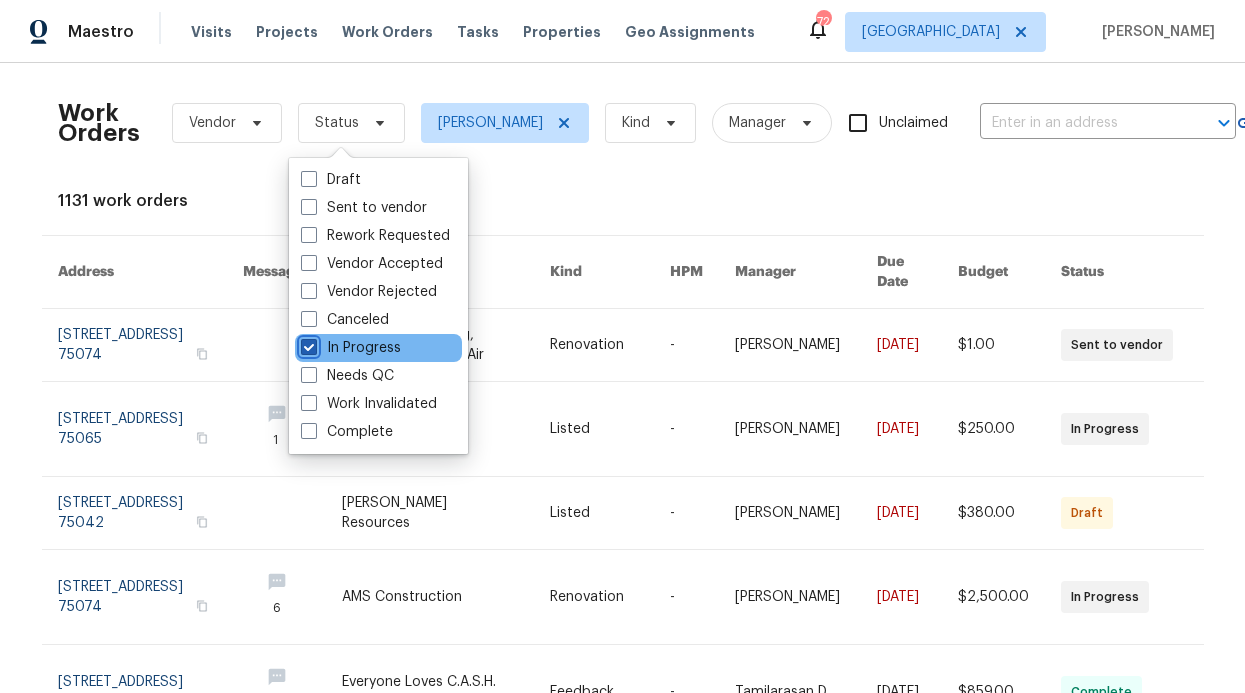 checkbox on "true" 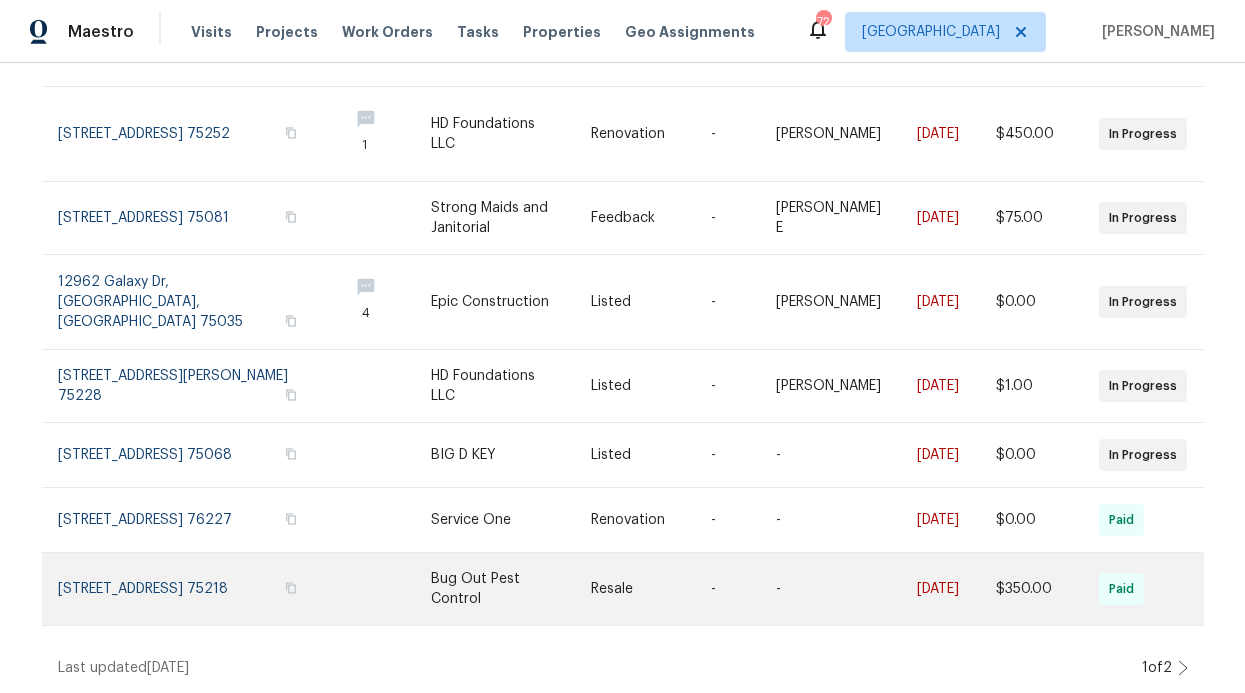 scroll, scrollTop: 523, scrollLeft: 0, axis: vertical 